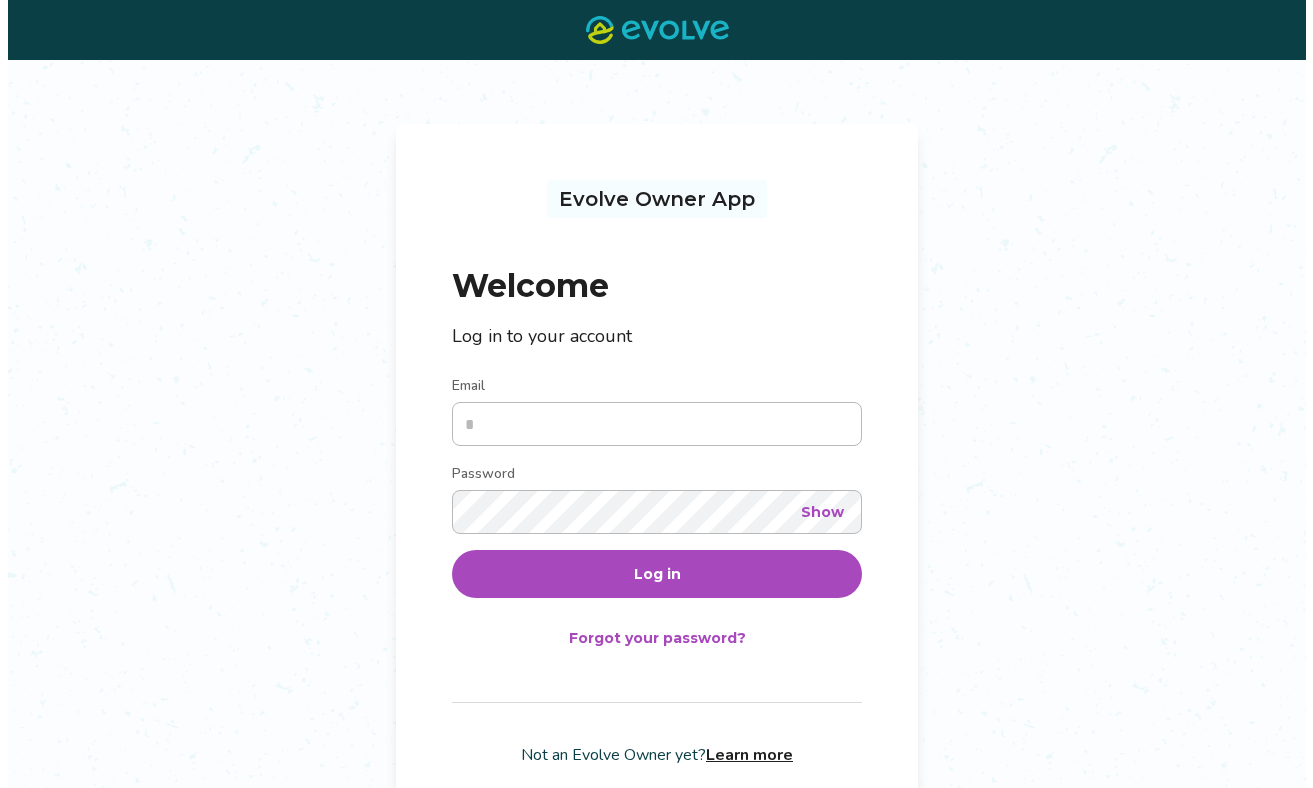 scroll, scrollTop: 0, scrollLeft: 0, axis: both 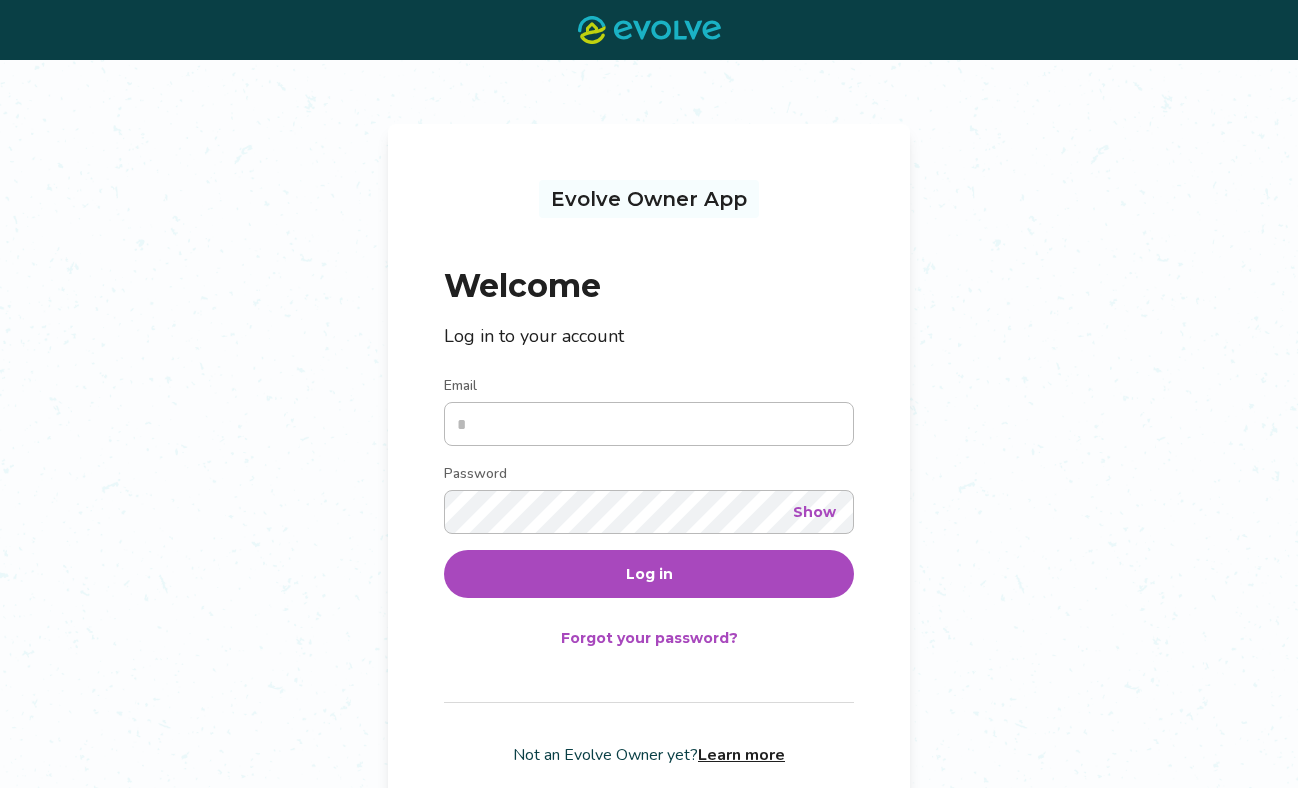 type on "**********" 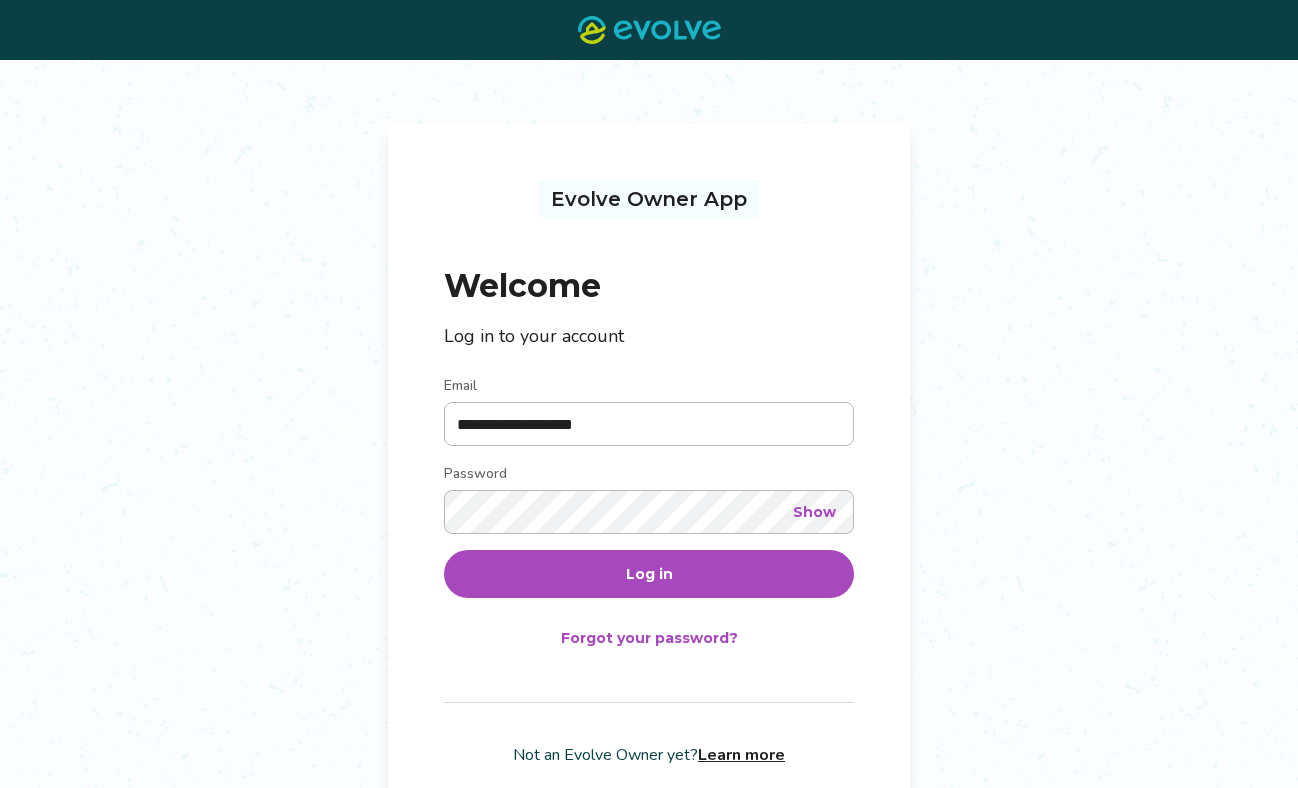 click on "Log in" at bounding box center (649, 574) 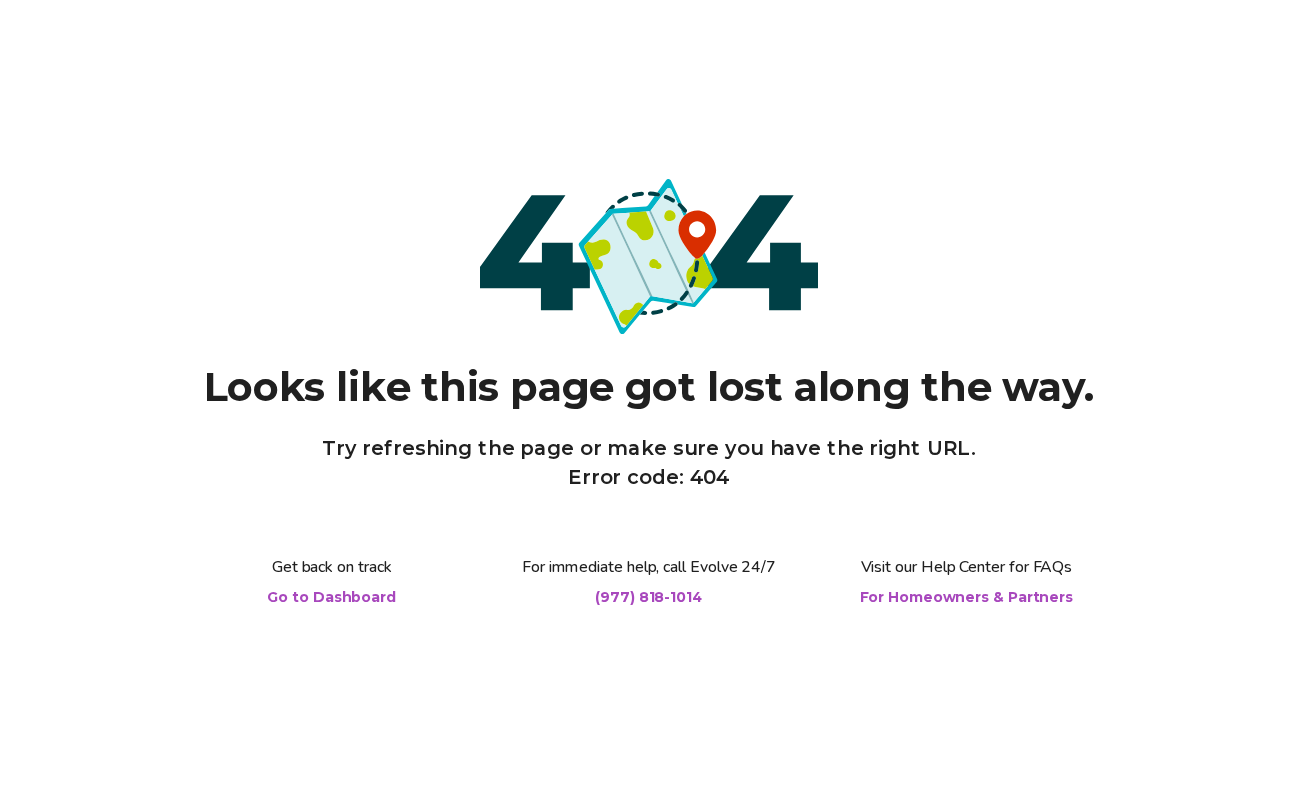 scroll, scrollTop: 0, scrollLeft: 0, axis: both 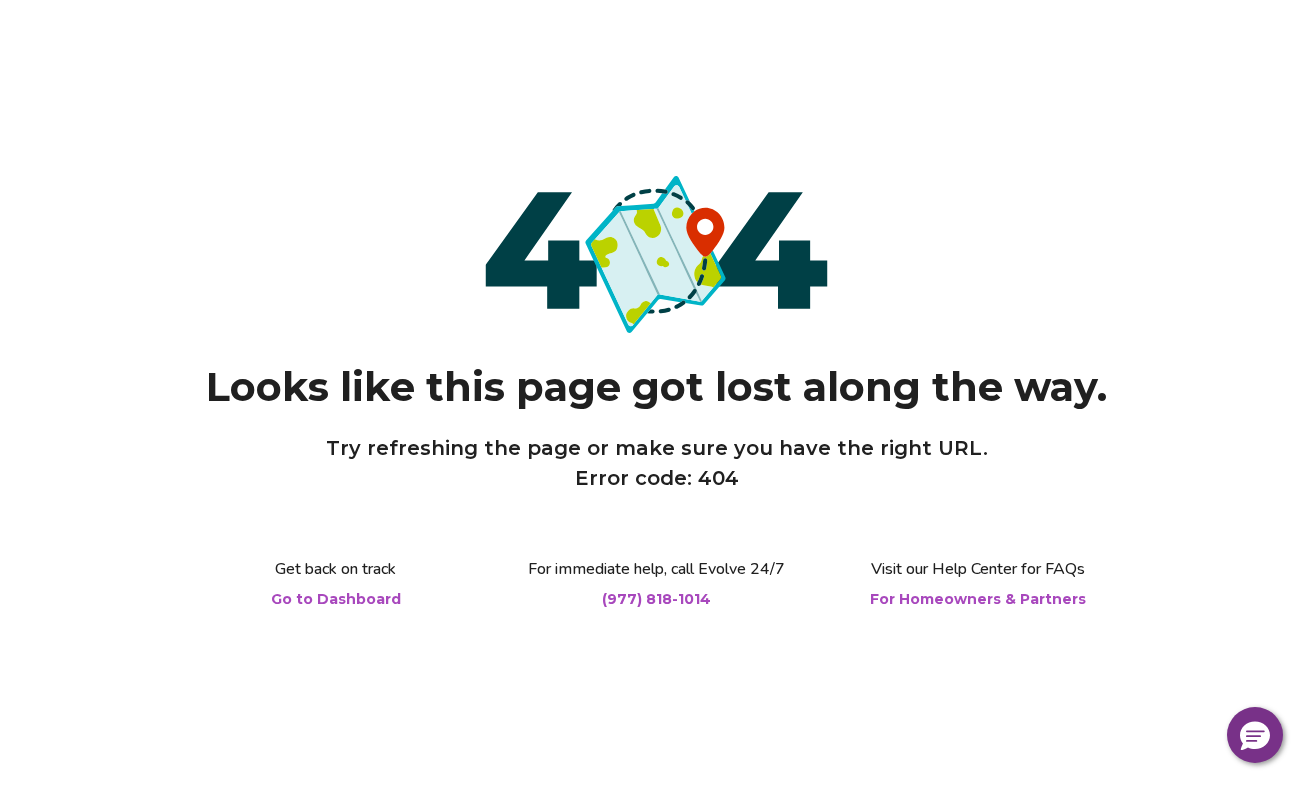 click on "Go to Dashboard" at bounding box center (336, 599) 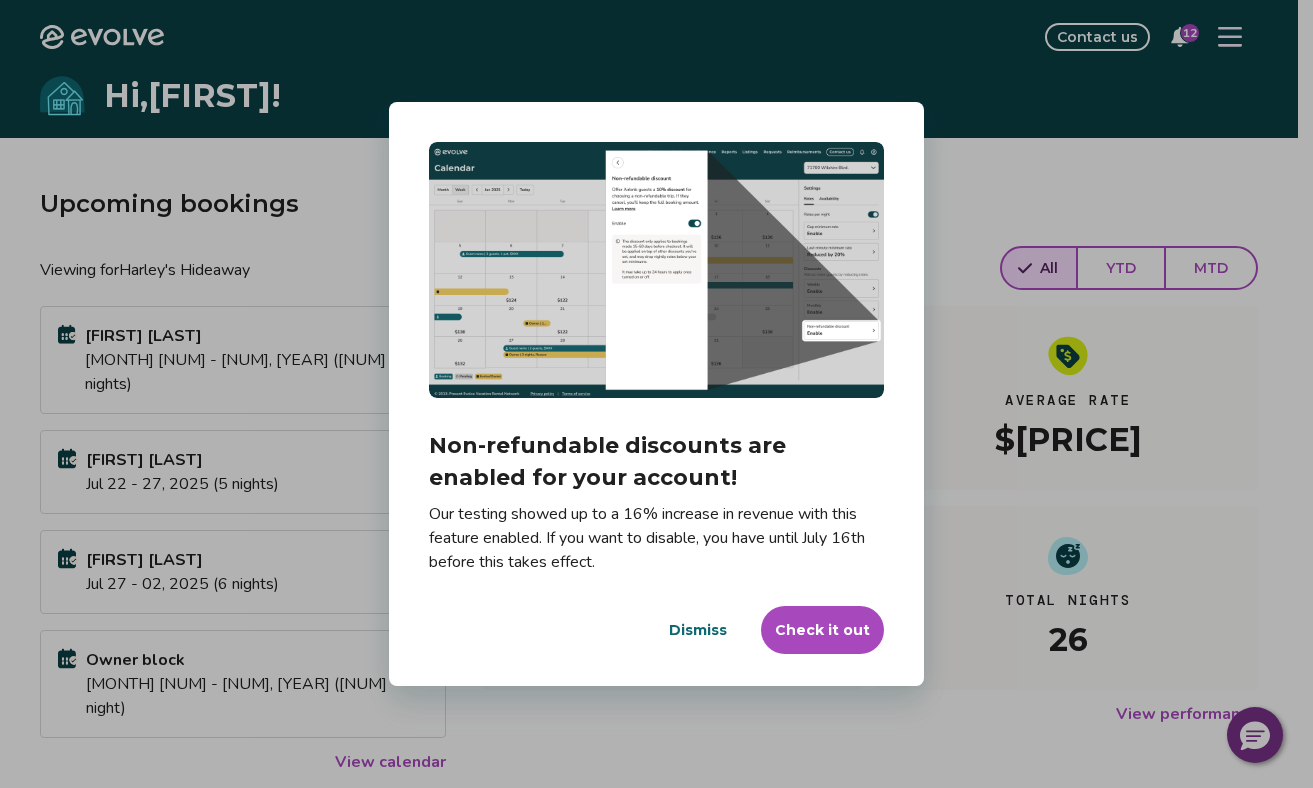 click on "Dismiss" at bounding box center (698, 630) 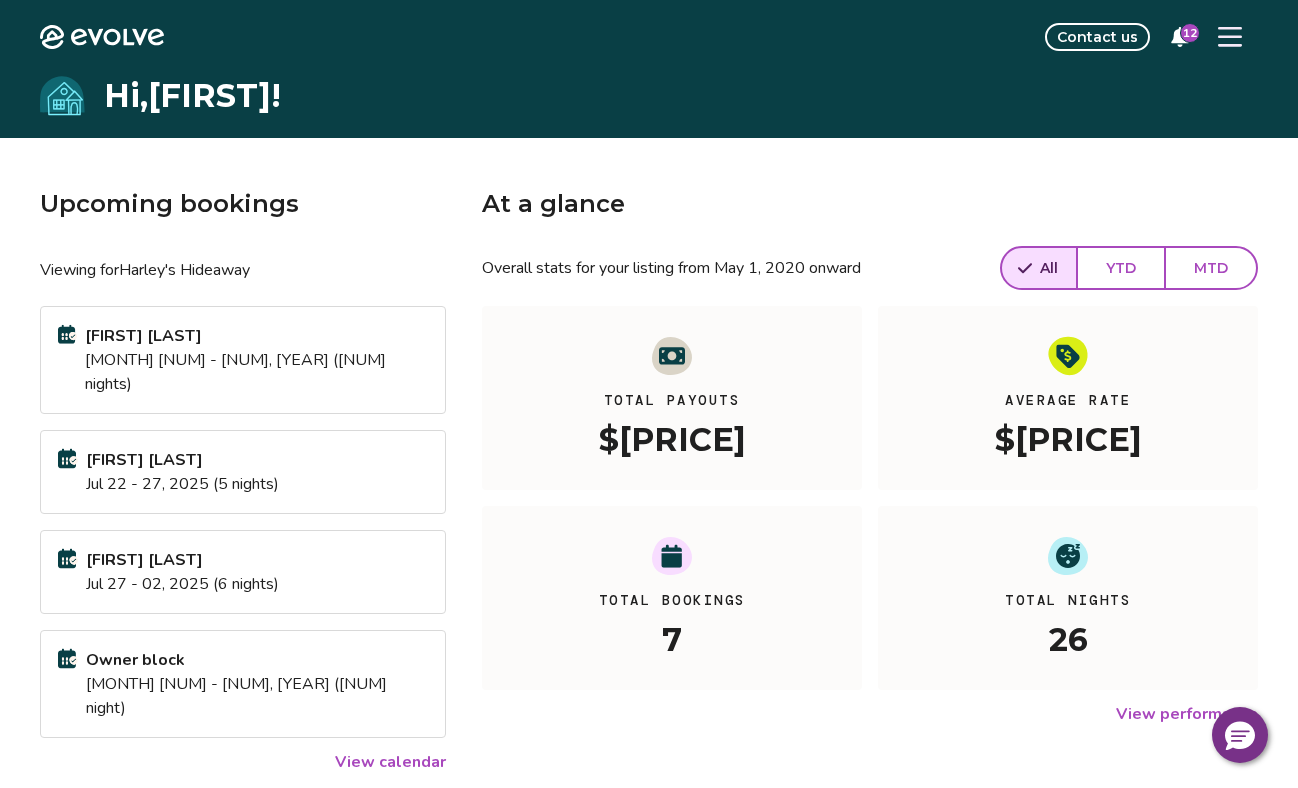 click on "View calendar" at bounding box center [390, 762] 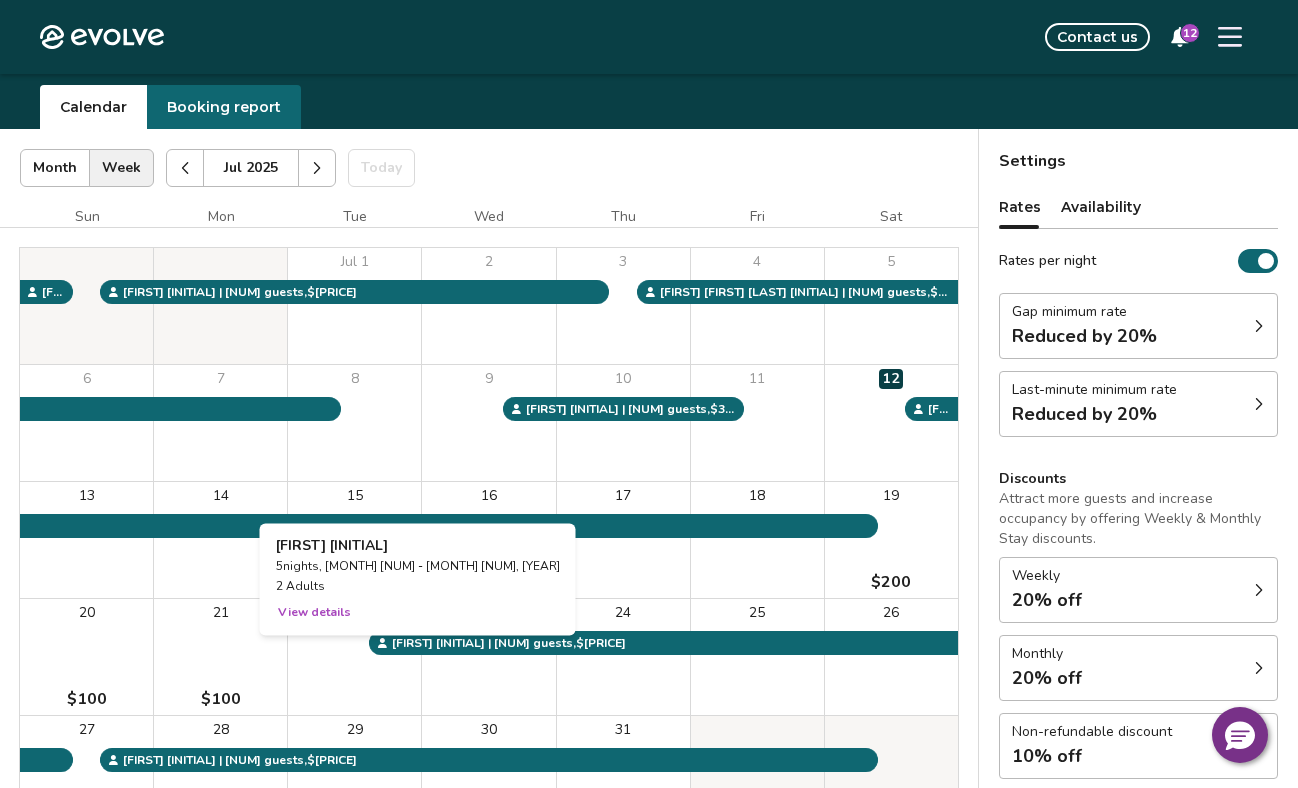 scroll, scrollTop: 48, scrollLeft: 0, axis: vertical 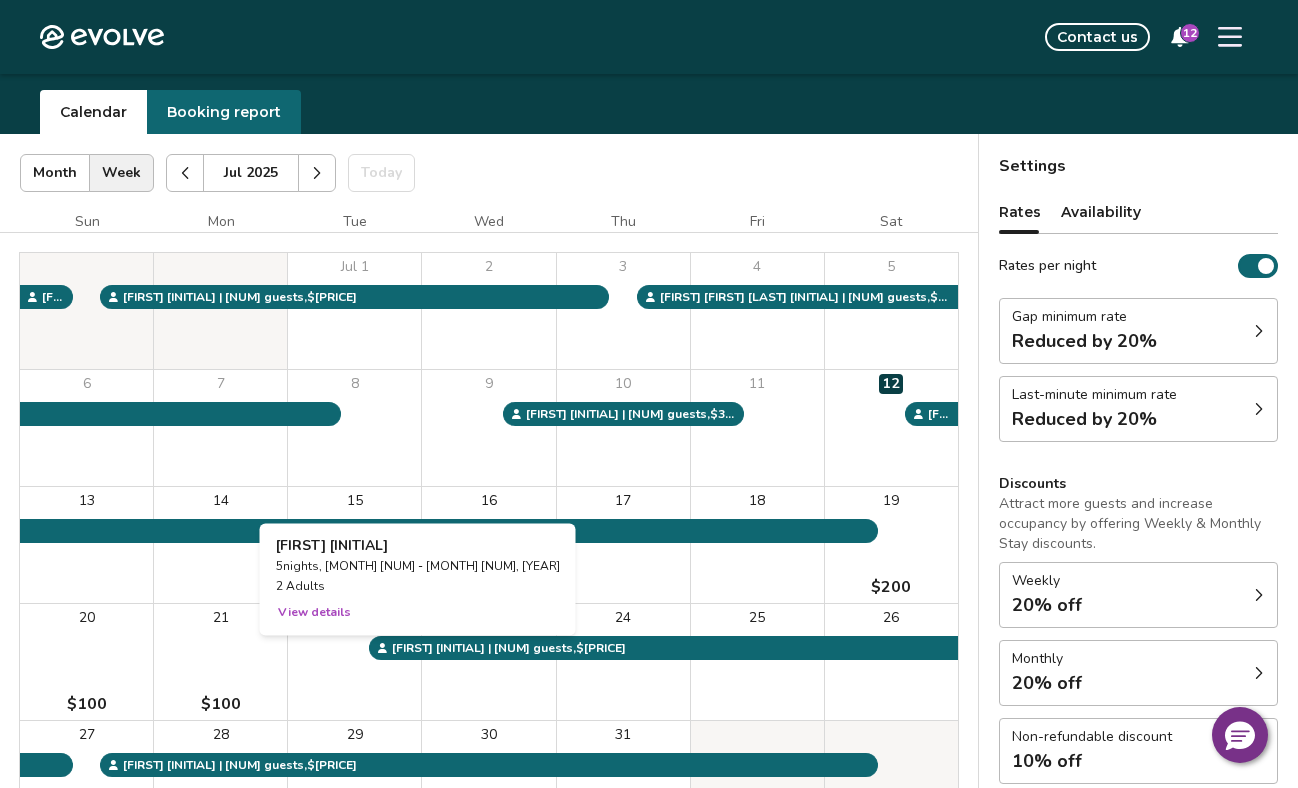 click at bounding box center (317, 173) 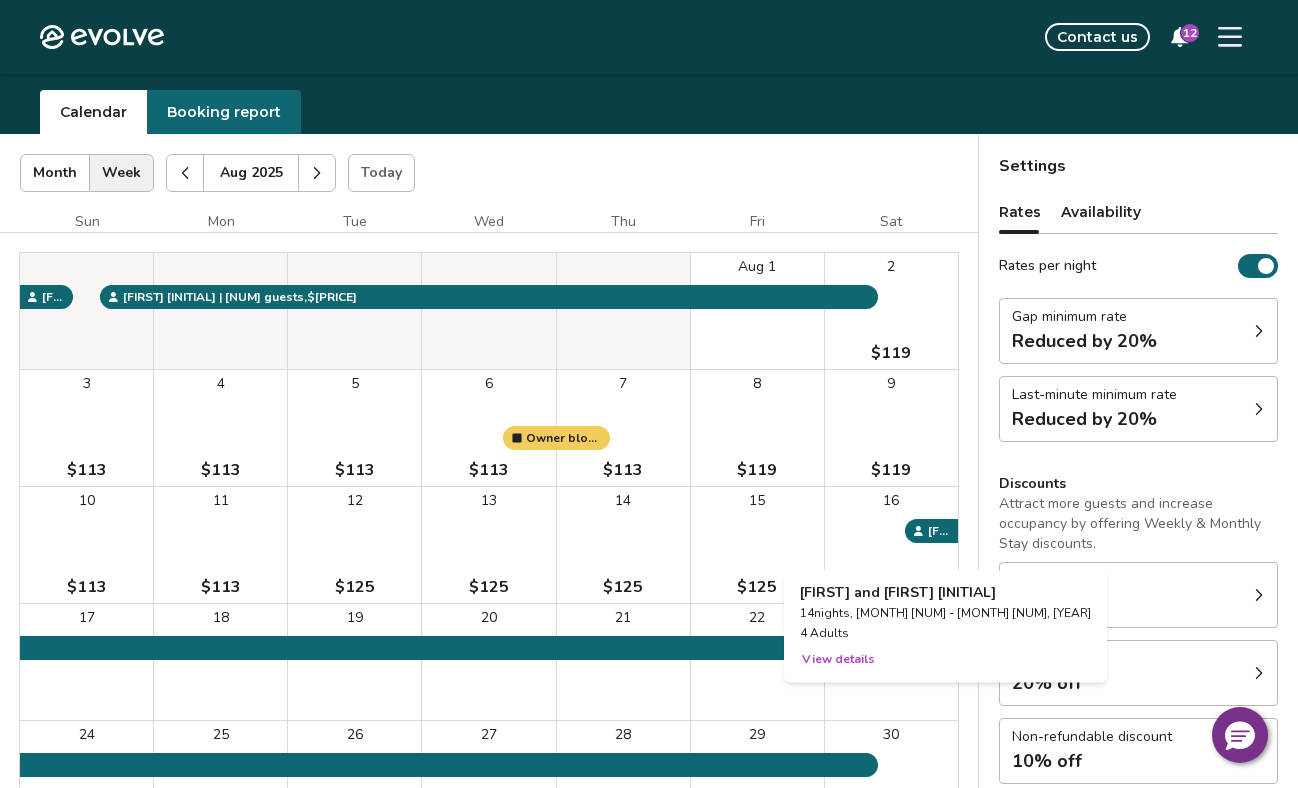 click on "View details" at bounding box center (838, 659) 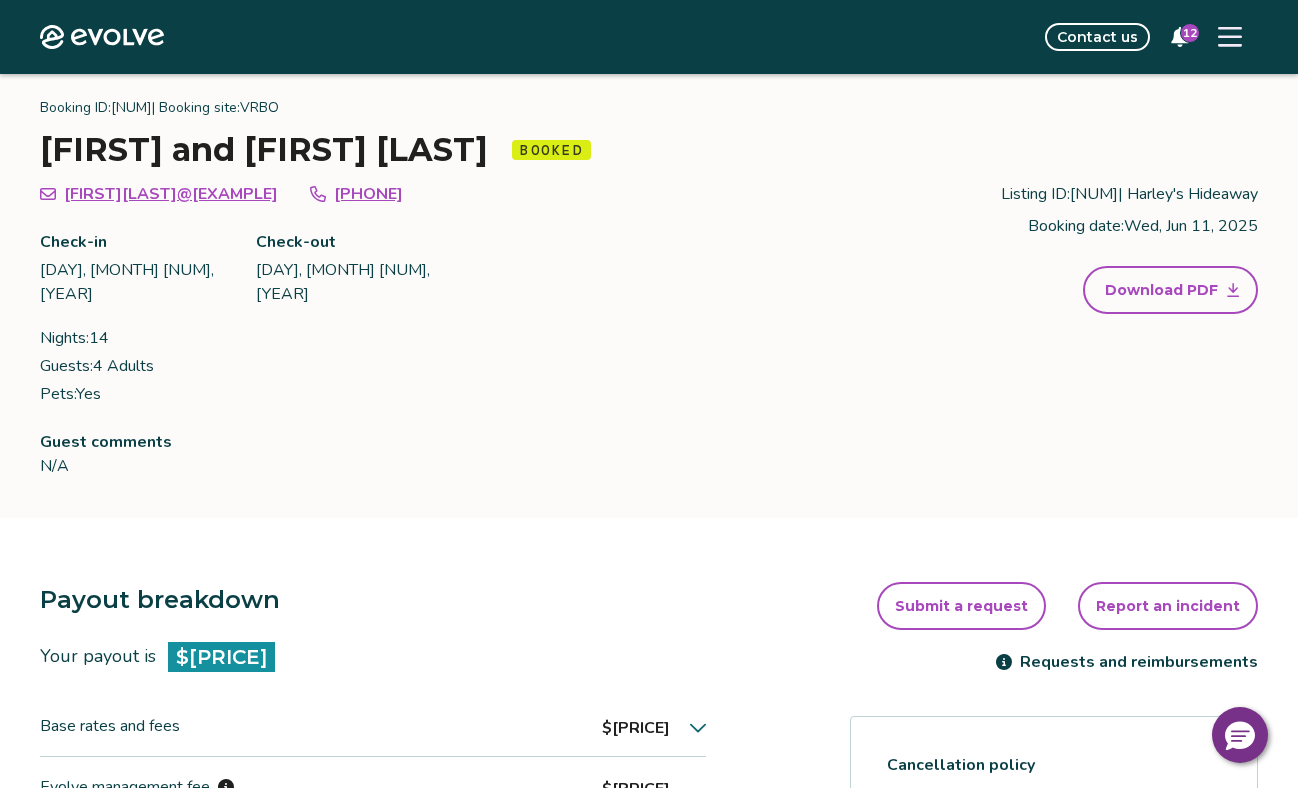scroll, scrollTop: 0, scrollLeft: 0, axis: both 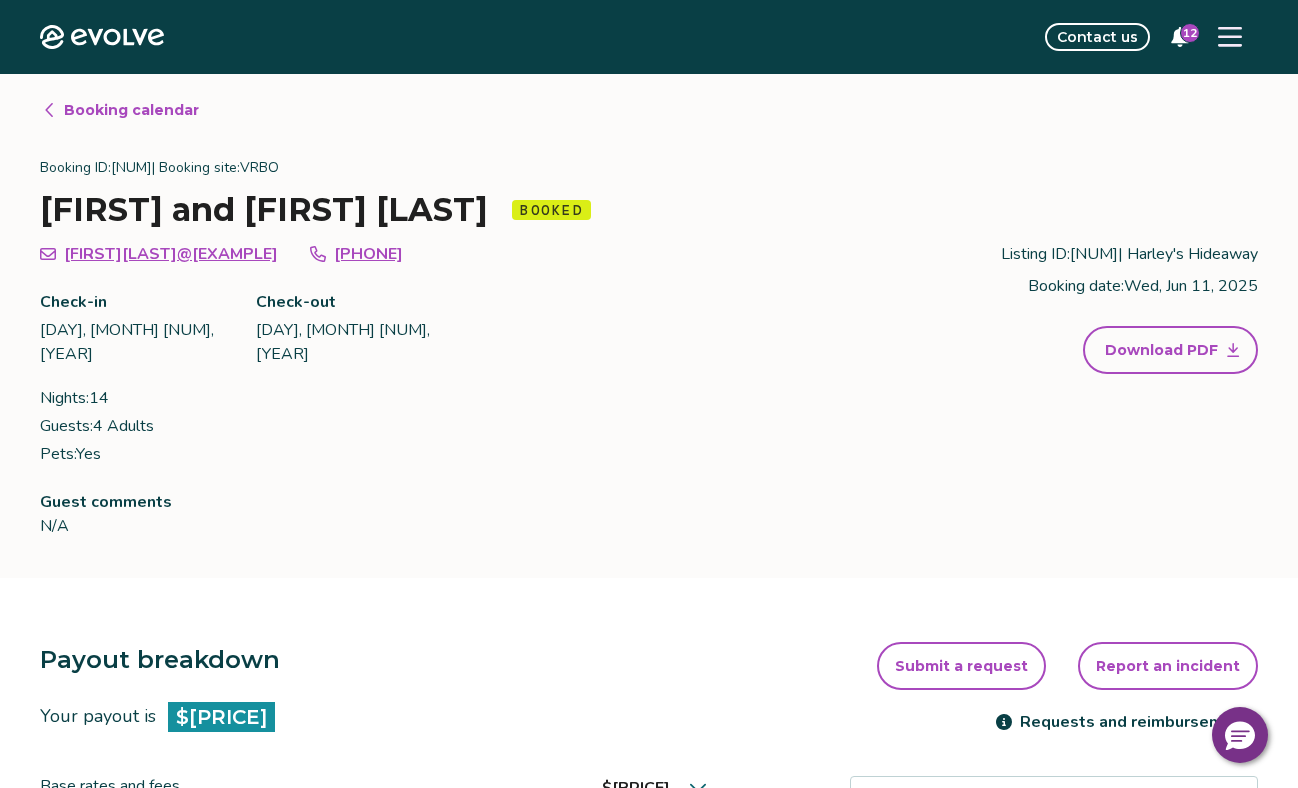 click on "Booking calendar" at bounding box center (131, 110) 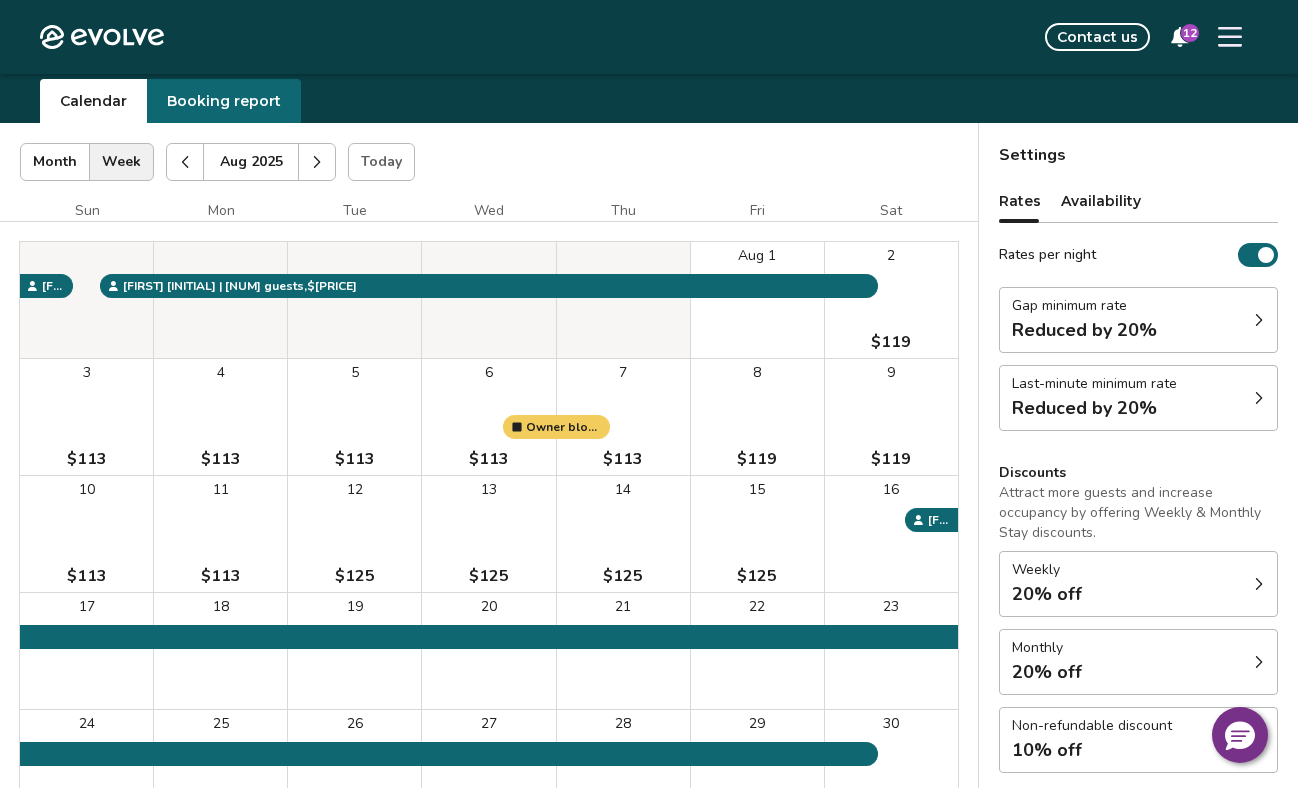 scroll, scrollTop: 0, scrollLeft: 0, axis: both 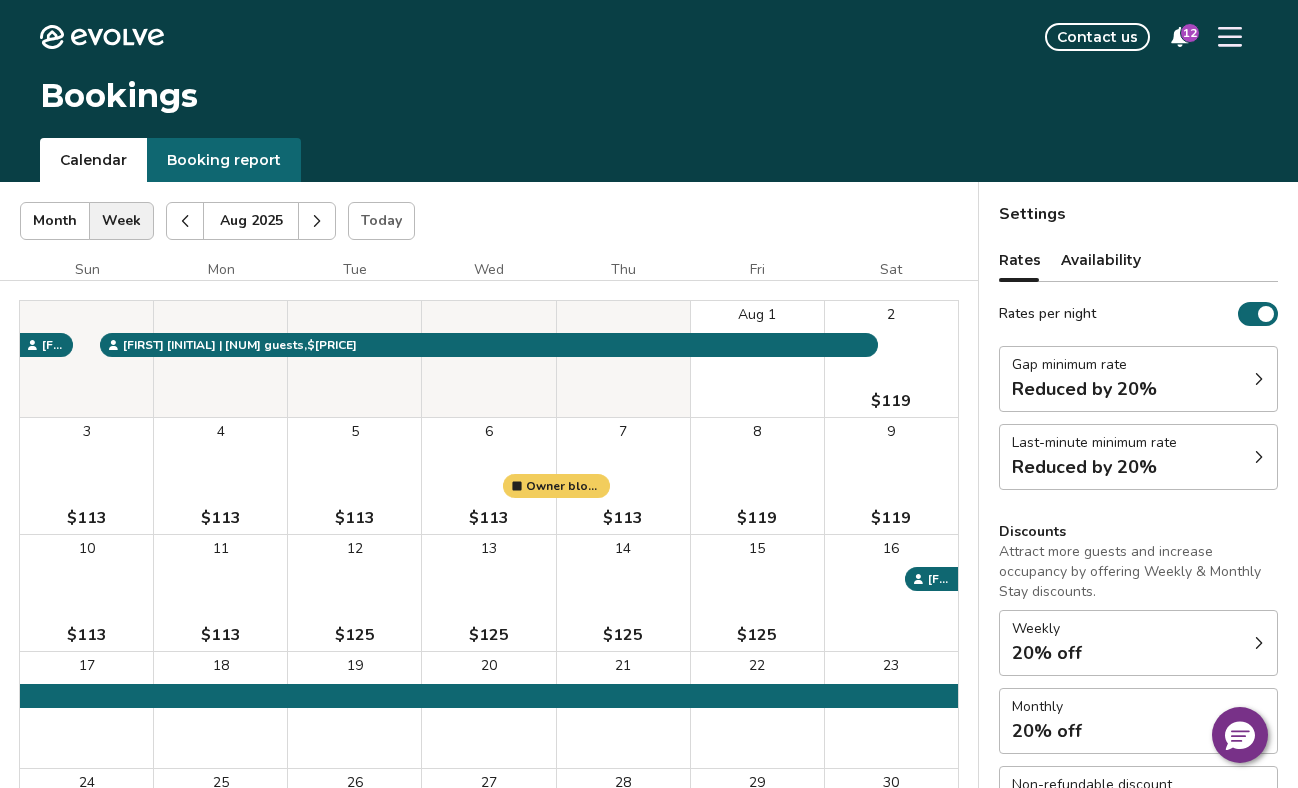 click 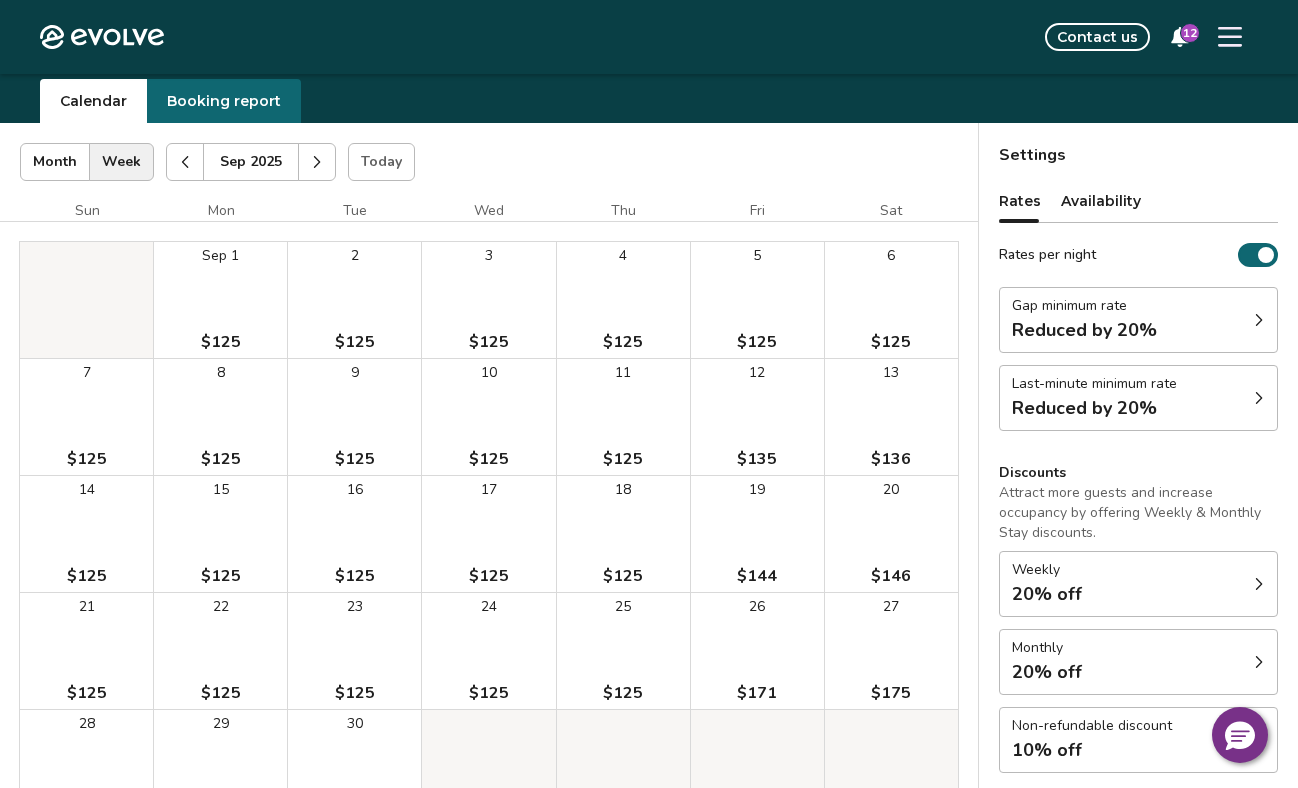 scroll, scrollTop: 0, scrollLeft: 0, axis: both 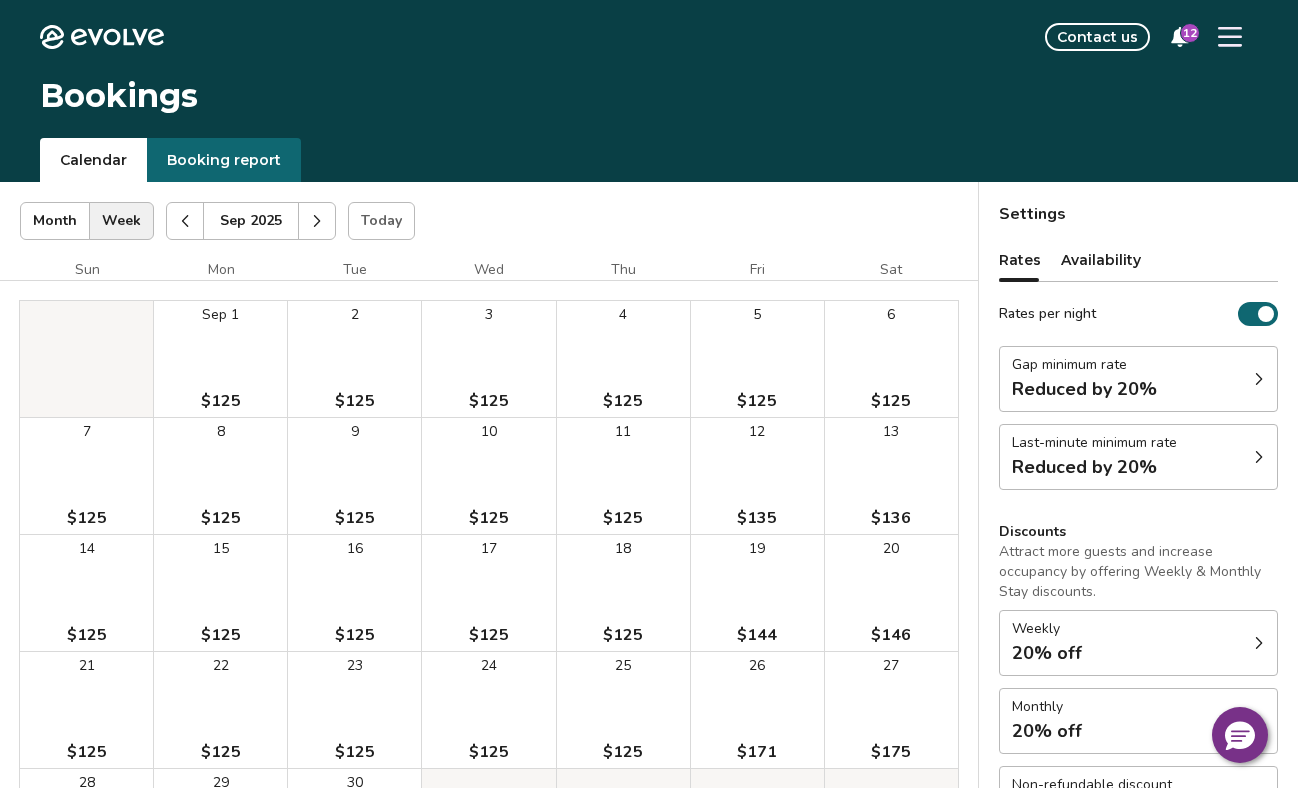 click at bounding box center (317, 221) 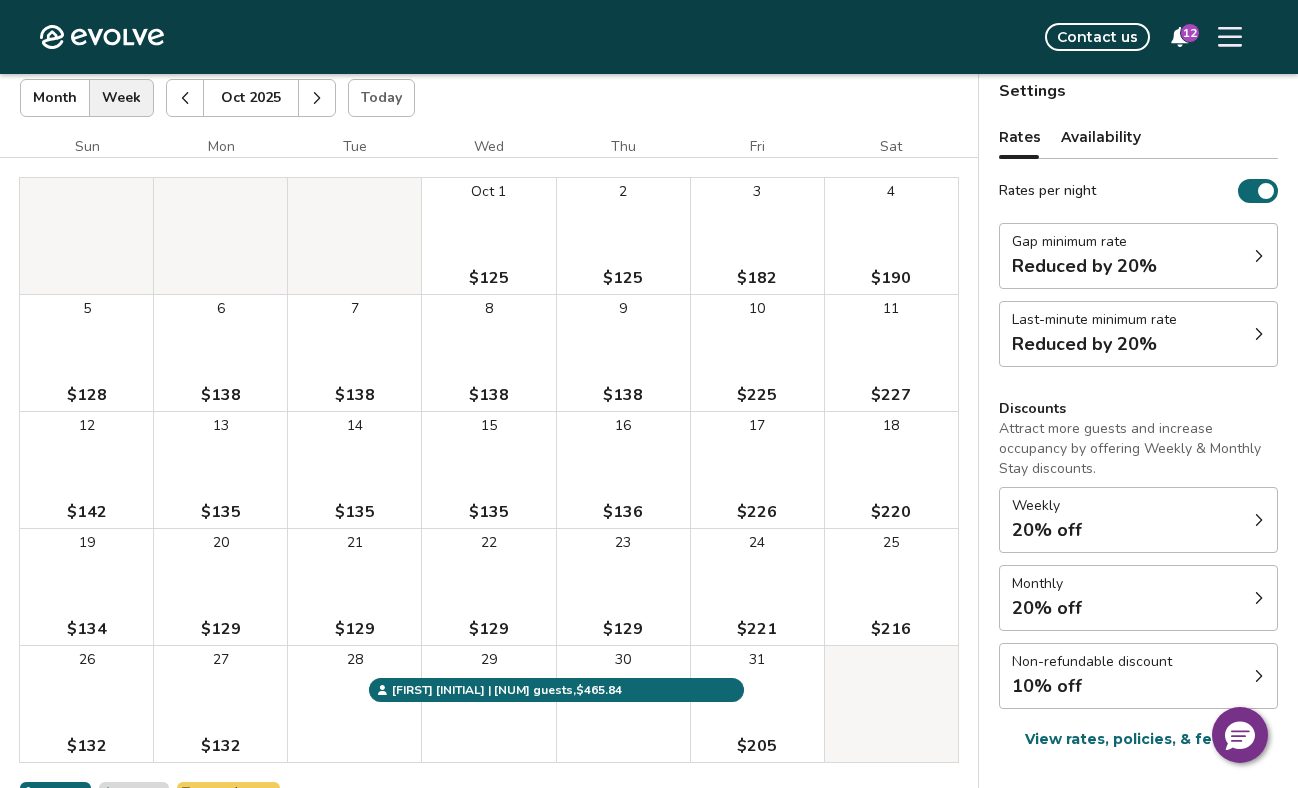scroll, scrollTop: 96, scrollLeft: 0, axis: vertical 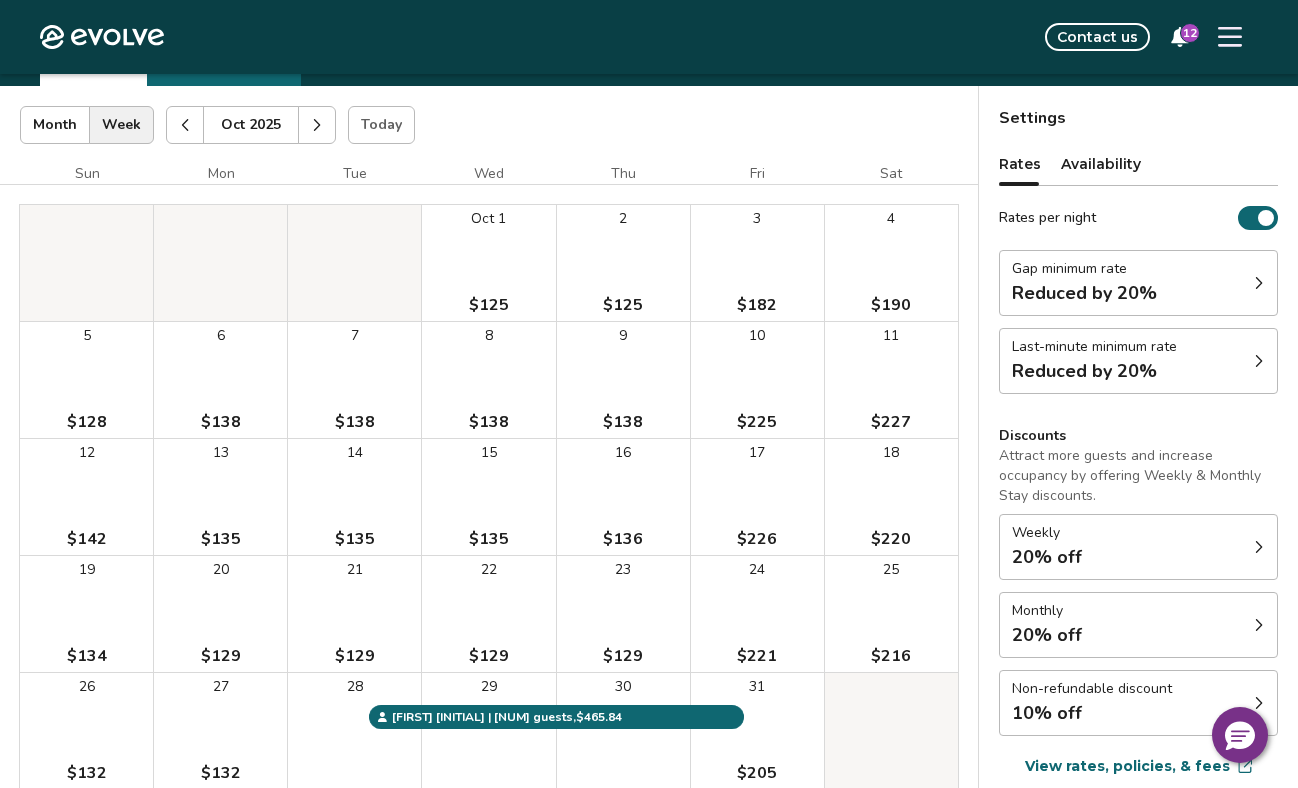 click 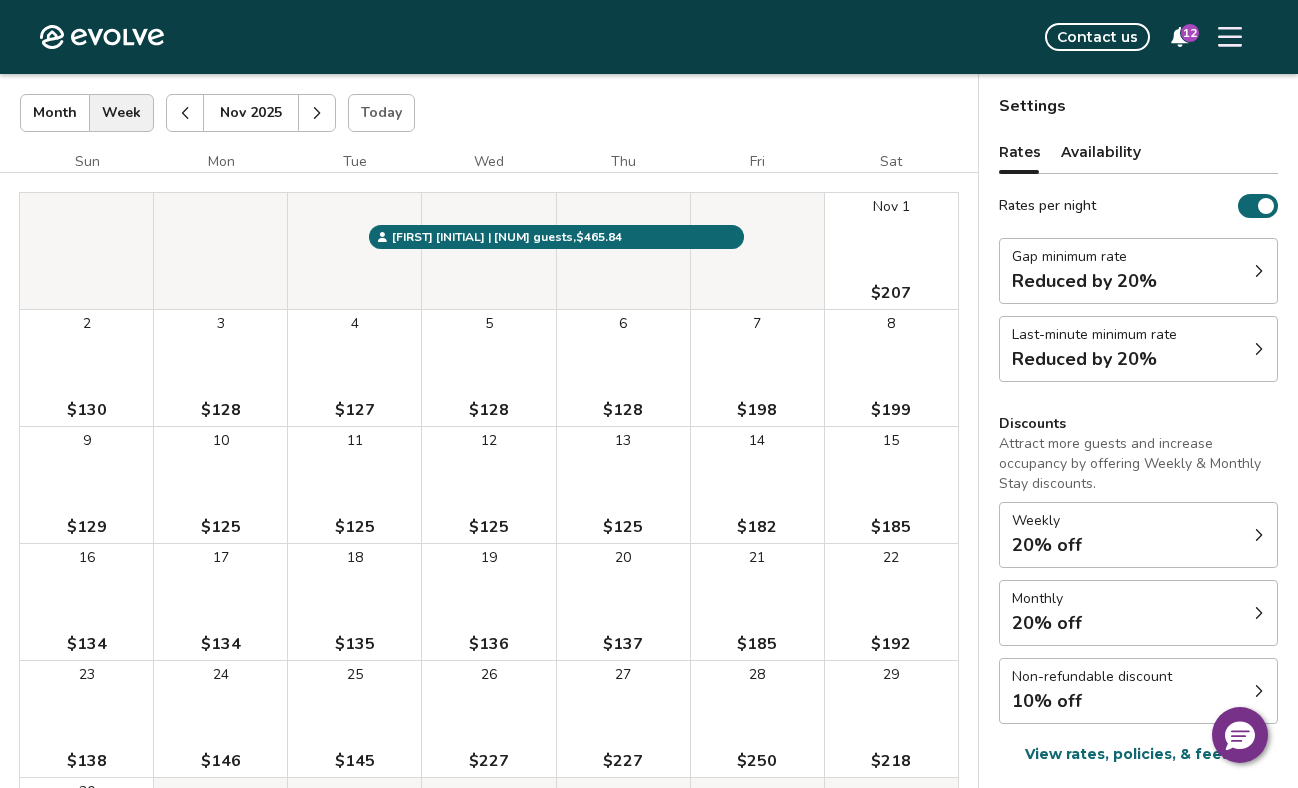 scroll, scrollTop: 107, scrollLeft: 0, axis: vertical 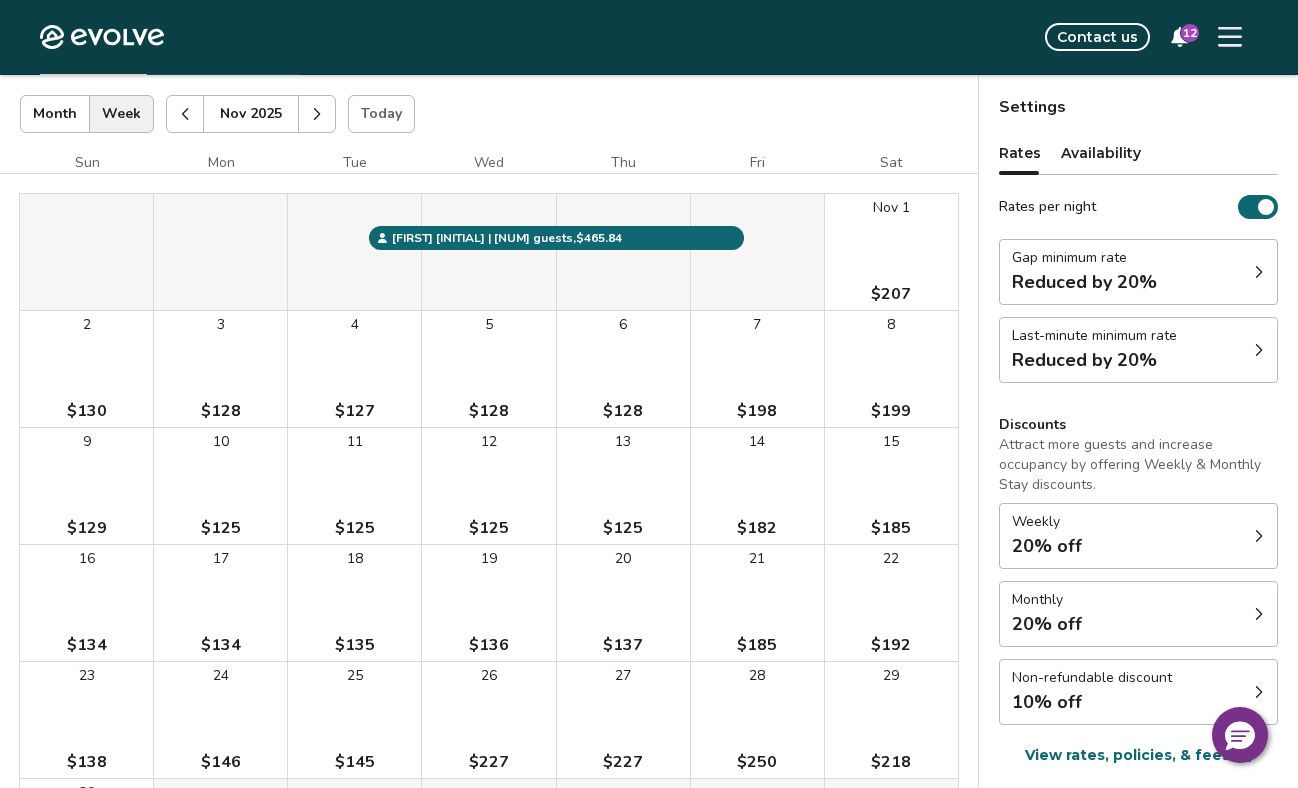 click on "Nov 2025  | Views Month Week Nov 2025 Today Settings Harley's Hideaway Nov 2025 Sun Mon Tue Wed Thu Fri Sat Nov 1 $207 2 $130 3 $128 4 $127 5 $128 6 $128 7 $198 8 $199 9 $129 10 $125 11 $125 12 $125 13 $125 14 $182 15 $185 16 $134 17 $134 18 $135 19 $136 20 $137 21 $185 22 $192 23 $138 24 $146 25 $145 26 $227 27 $227 28 $250 29 $218 30 $125 Julie E. | 2 guests ,  $465.84 Booking Pending Evolve/Owner" at bounding box center (489, 515) 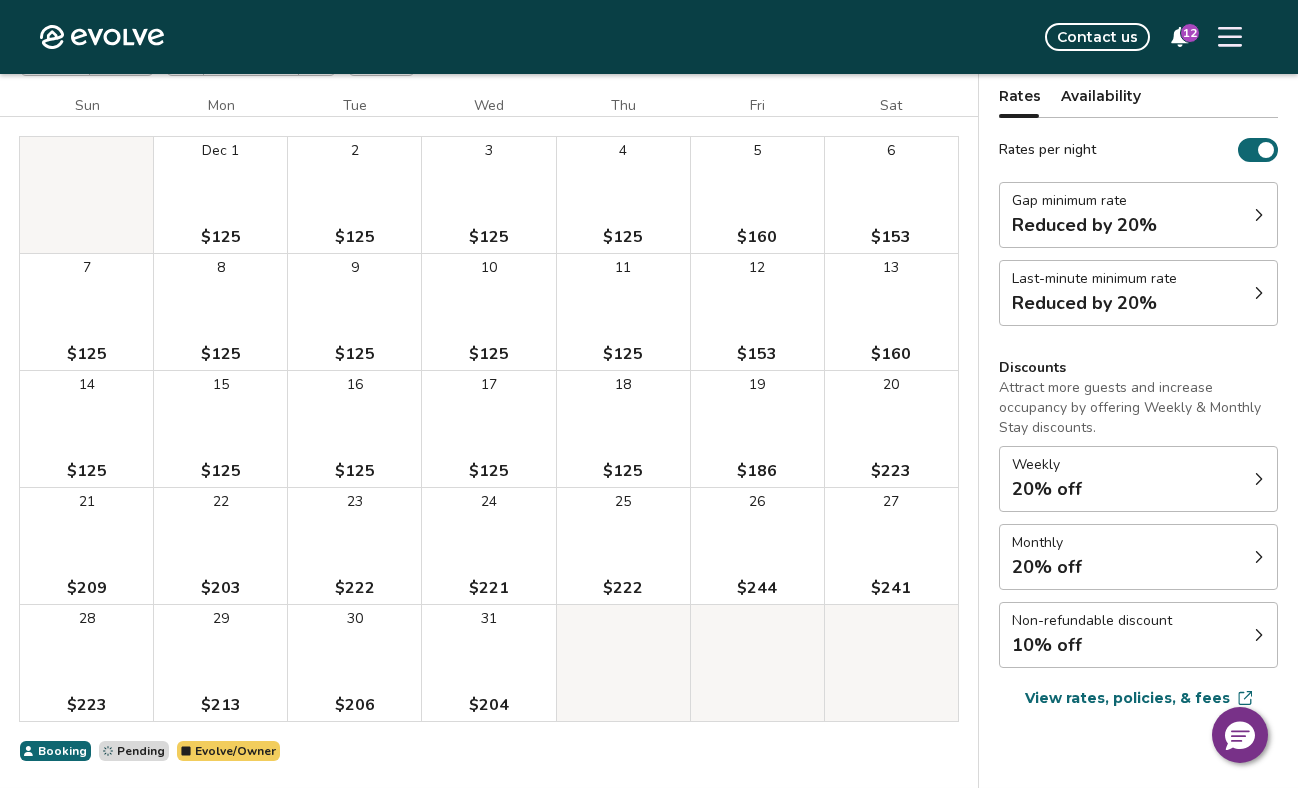 scroll, scrollTop: 167, scrollLeft: 0, axis: vertical 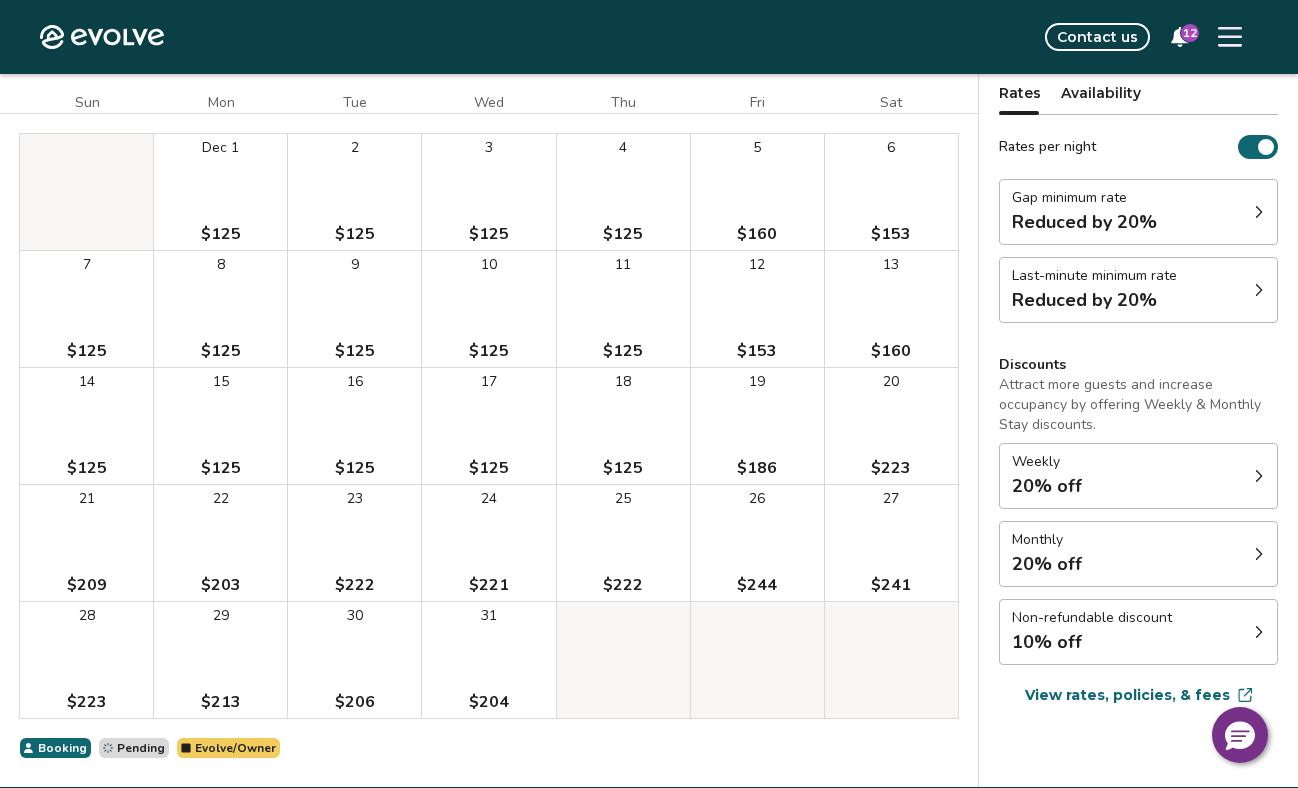 click 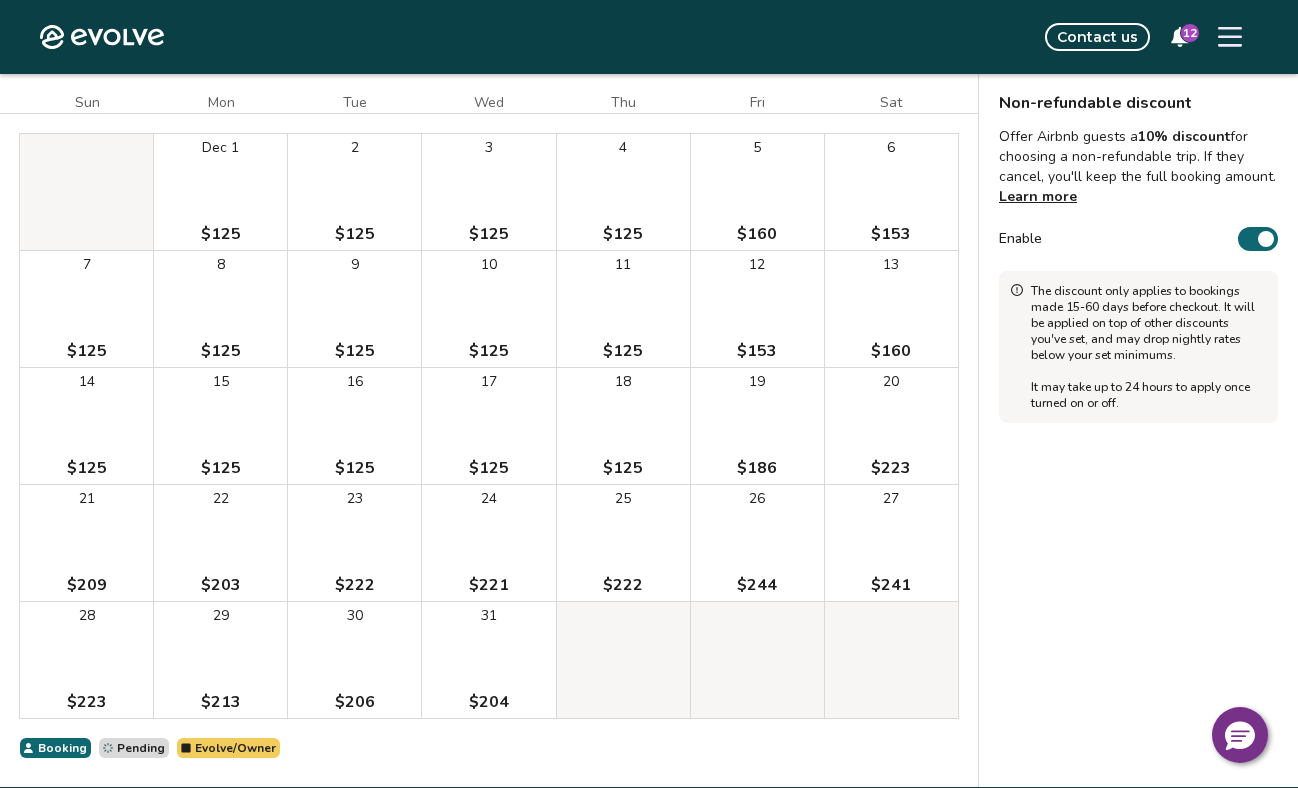 click on "20 $223" at bounding box center (891, 426) 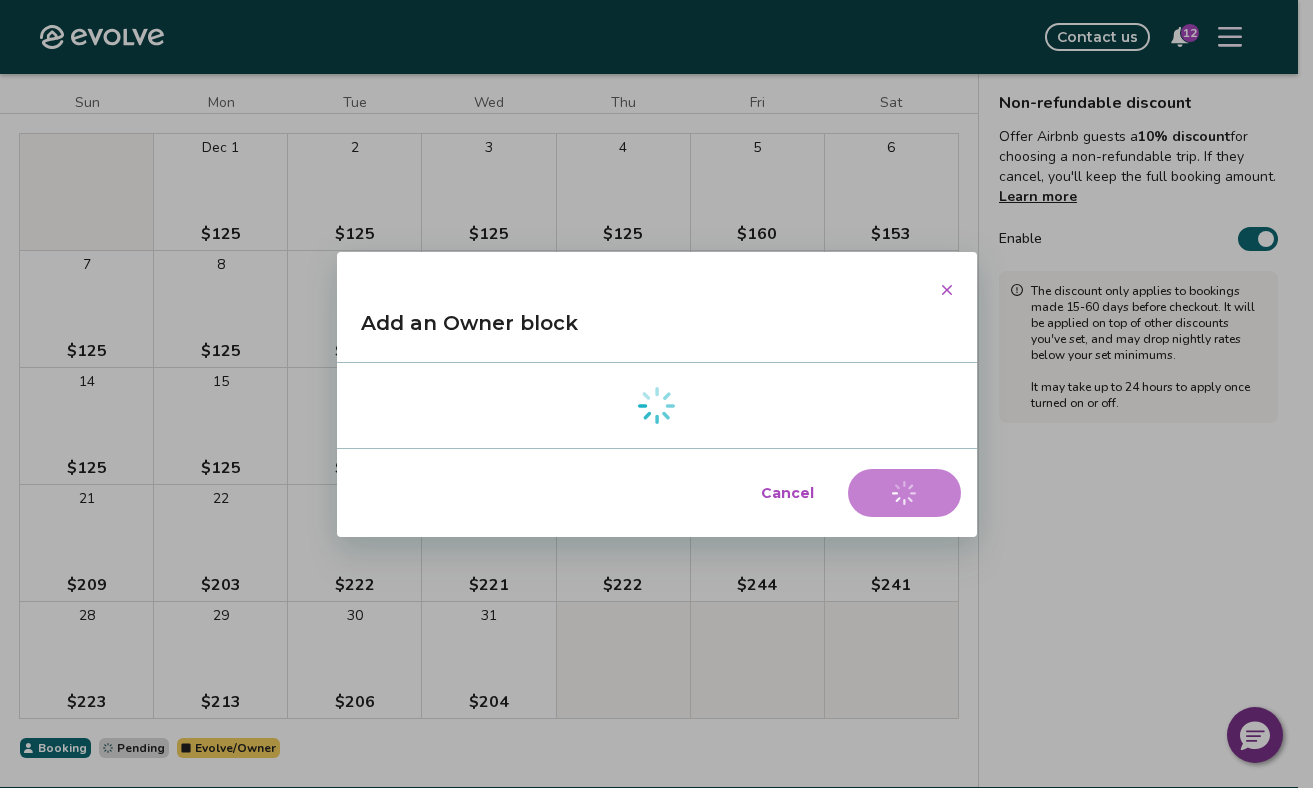 click on "Cancel" at bounding box center [787, 493] 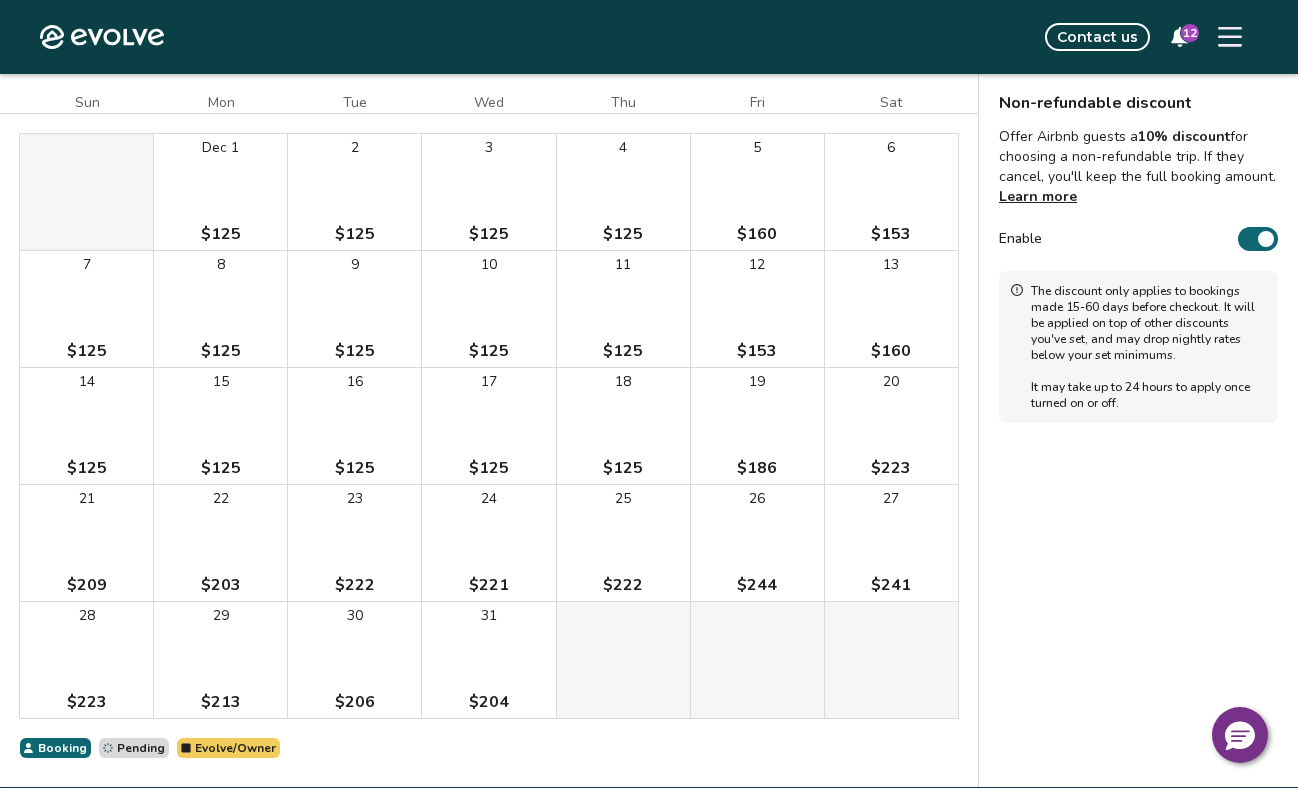 click on "Offer Airbnb guests a  10% discount  for choosing a non-refundable trip. If they cancel, you'll keep the full booking amount.   Learn more" at bounding box center (1138, 167) 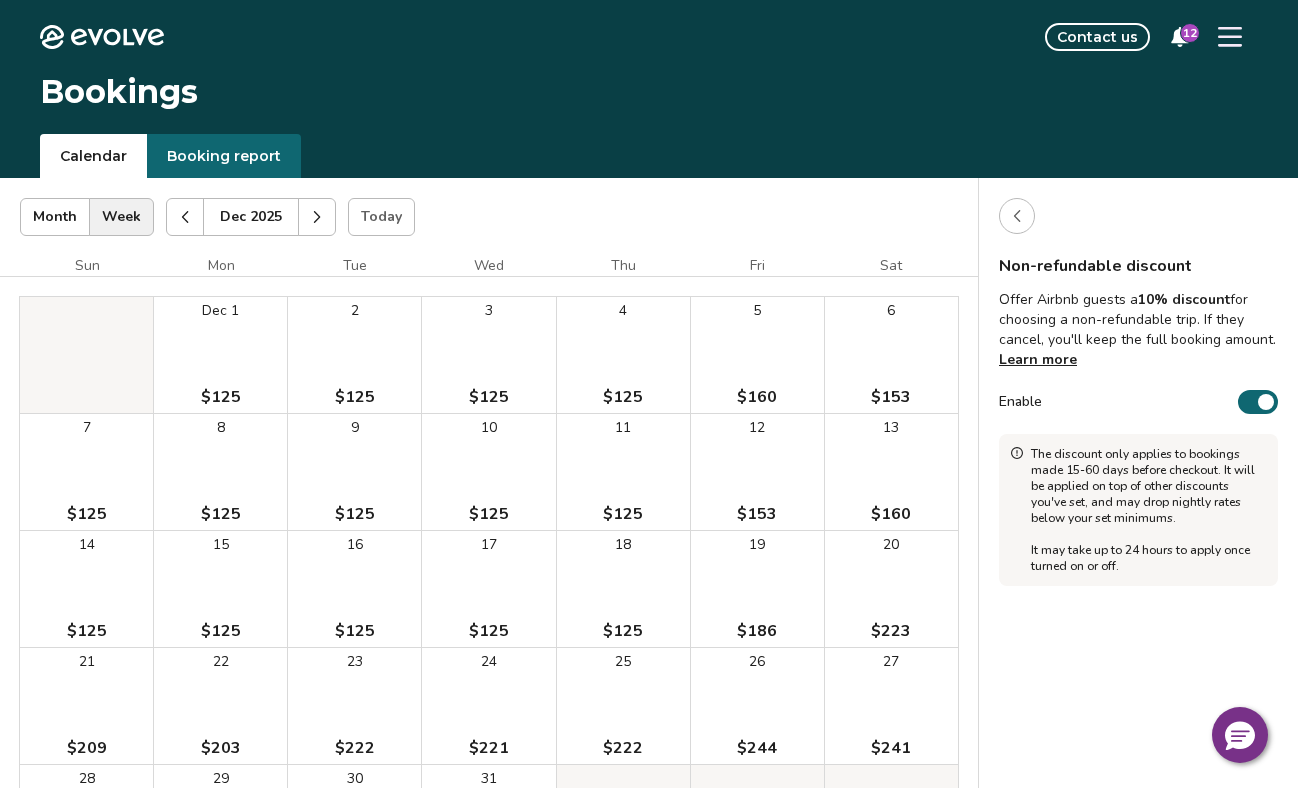 scroll, scrollTop: 0, scrollLeft: 0, axis: both 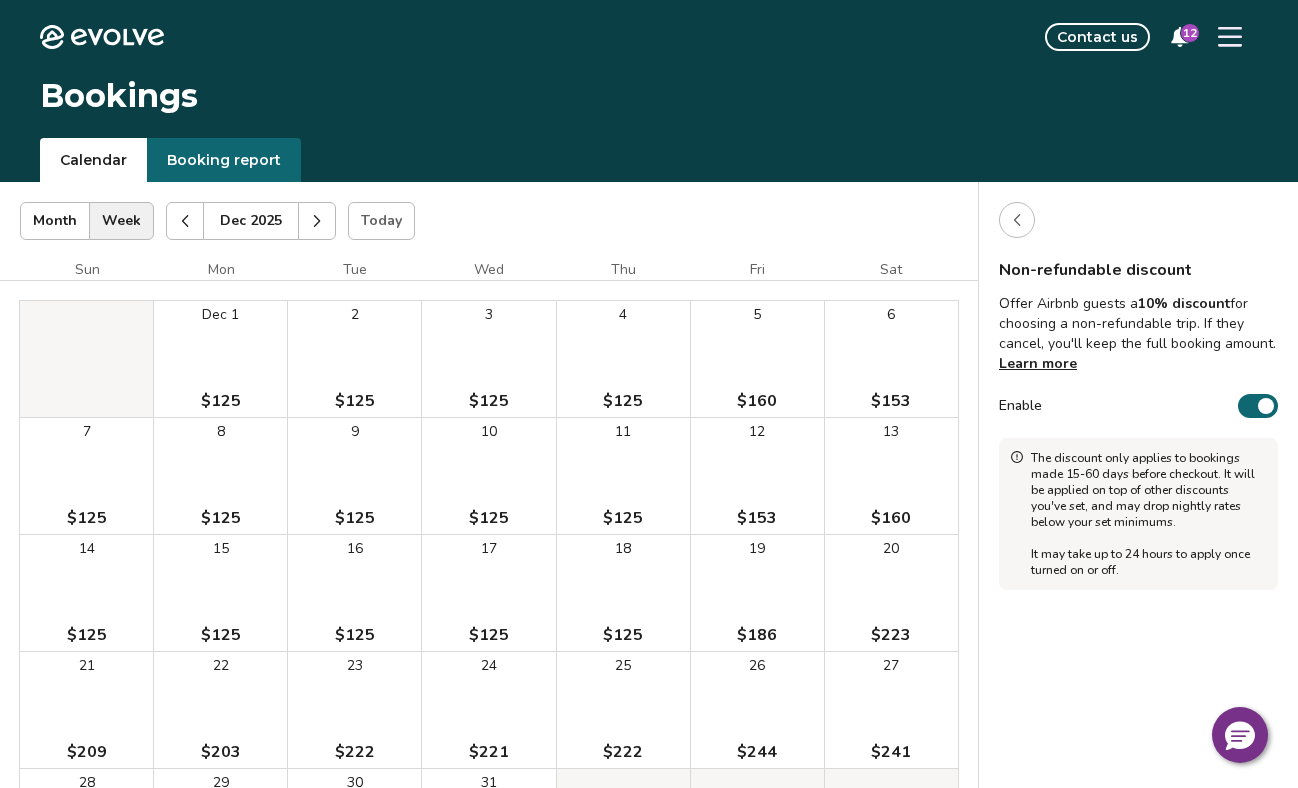click at bounding box center [1017, 220] 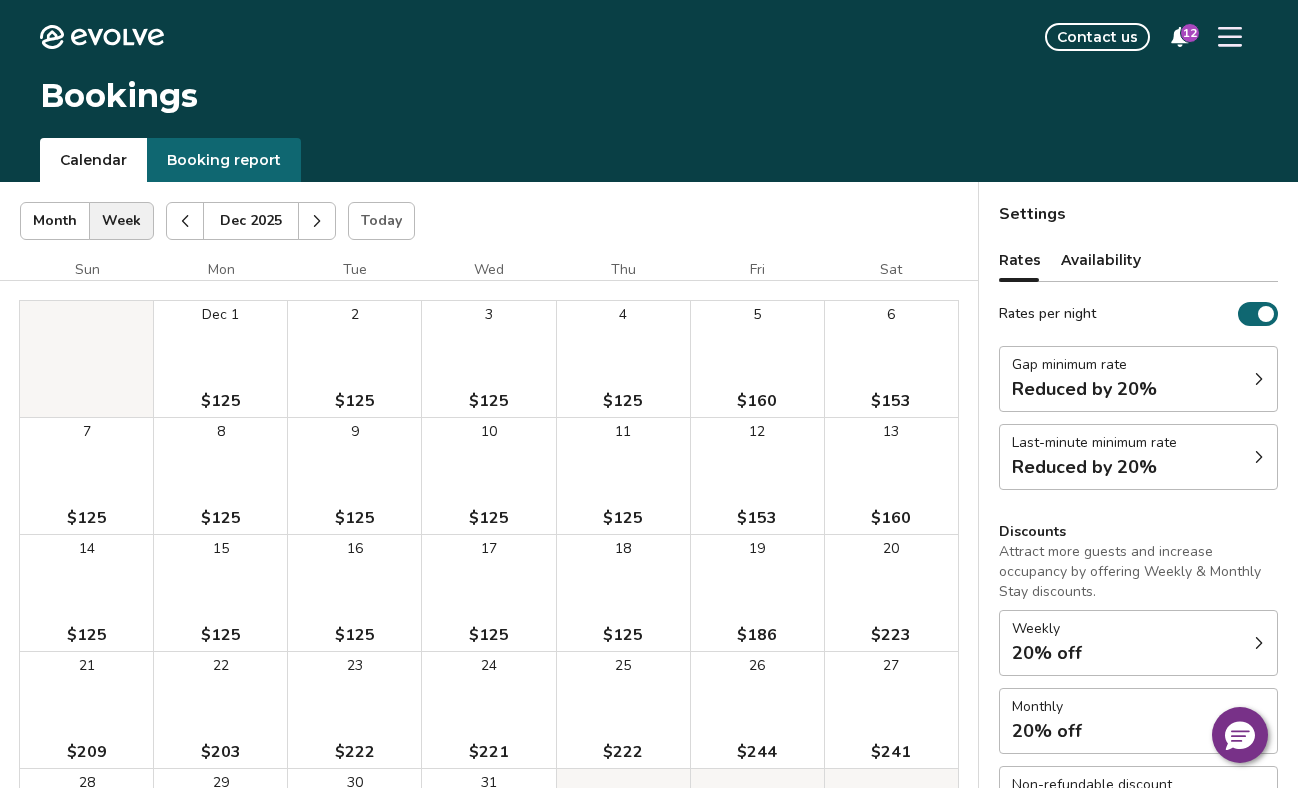 click 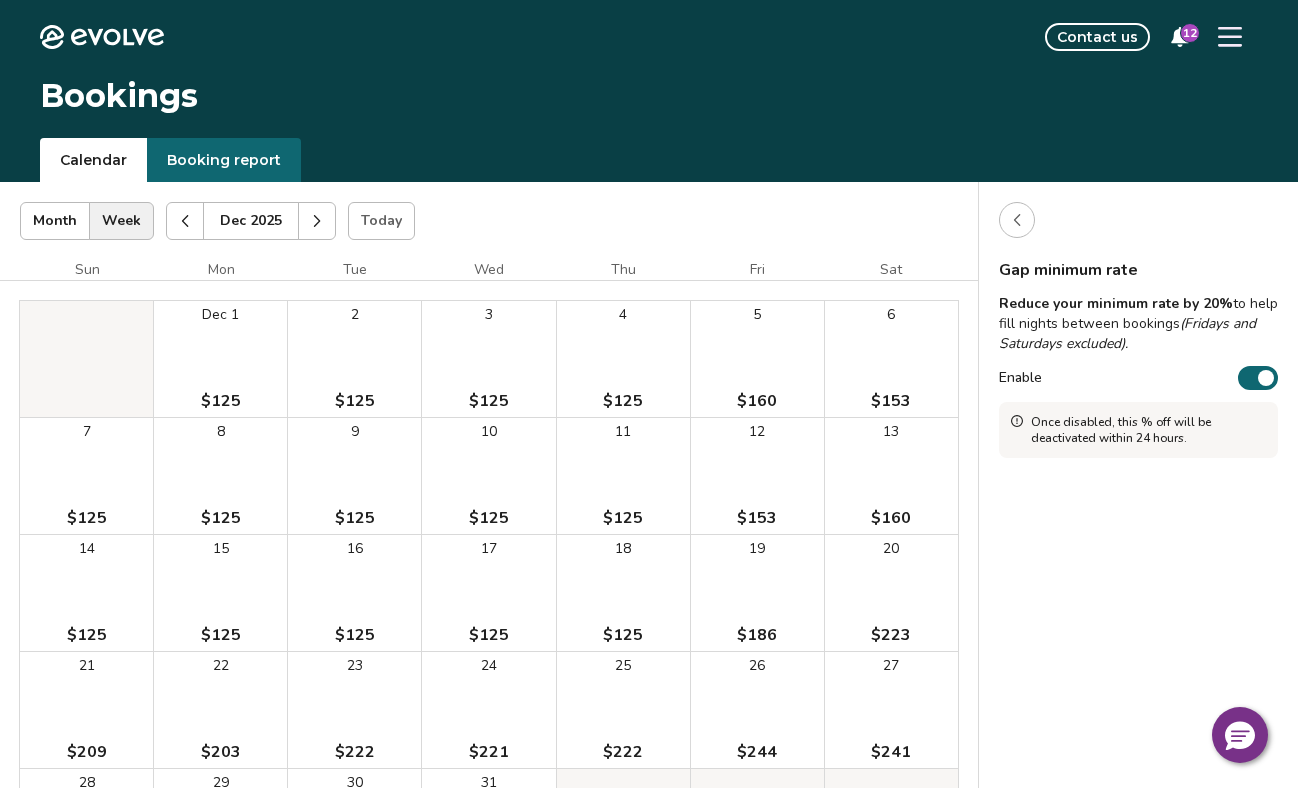 click at bounding box center [1017, 220] 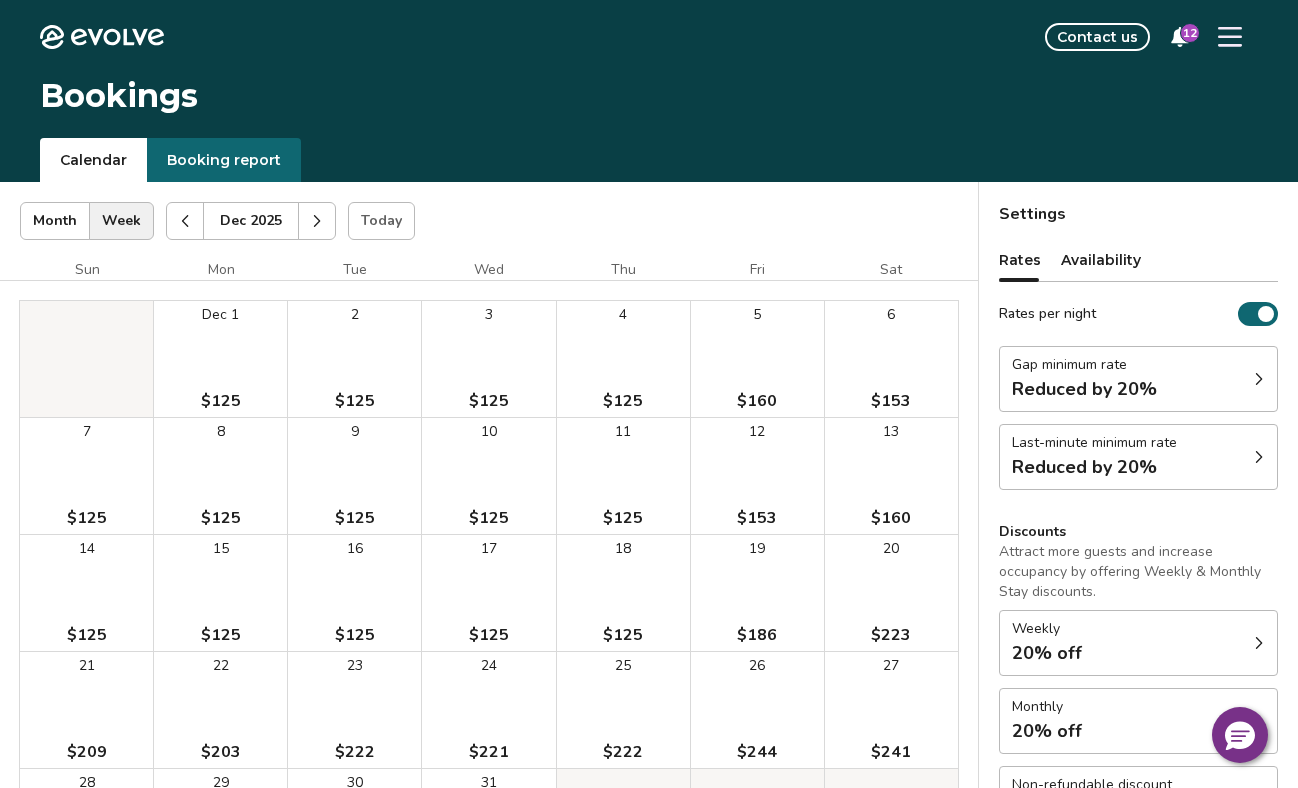 click on "Last-minute minimum rate Reduced by 20%" at bounding box center [1138, 457] 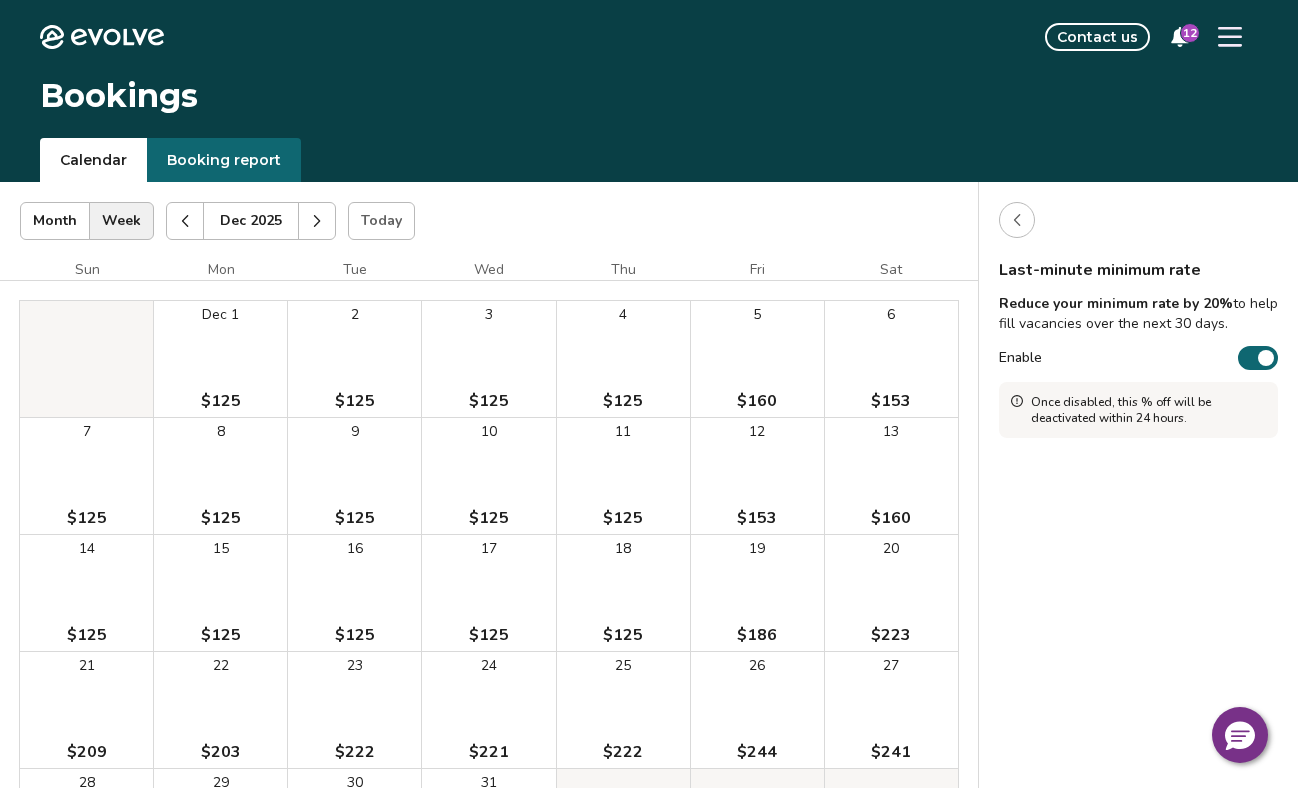 click at bounding box center (1017, 220) 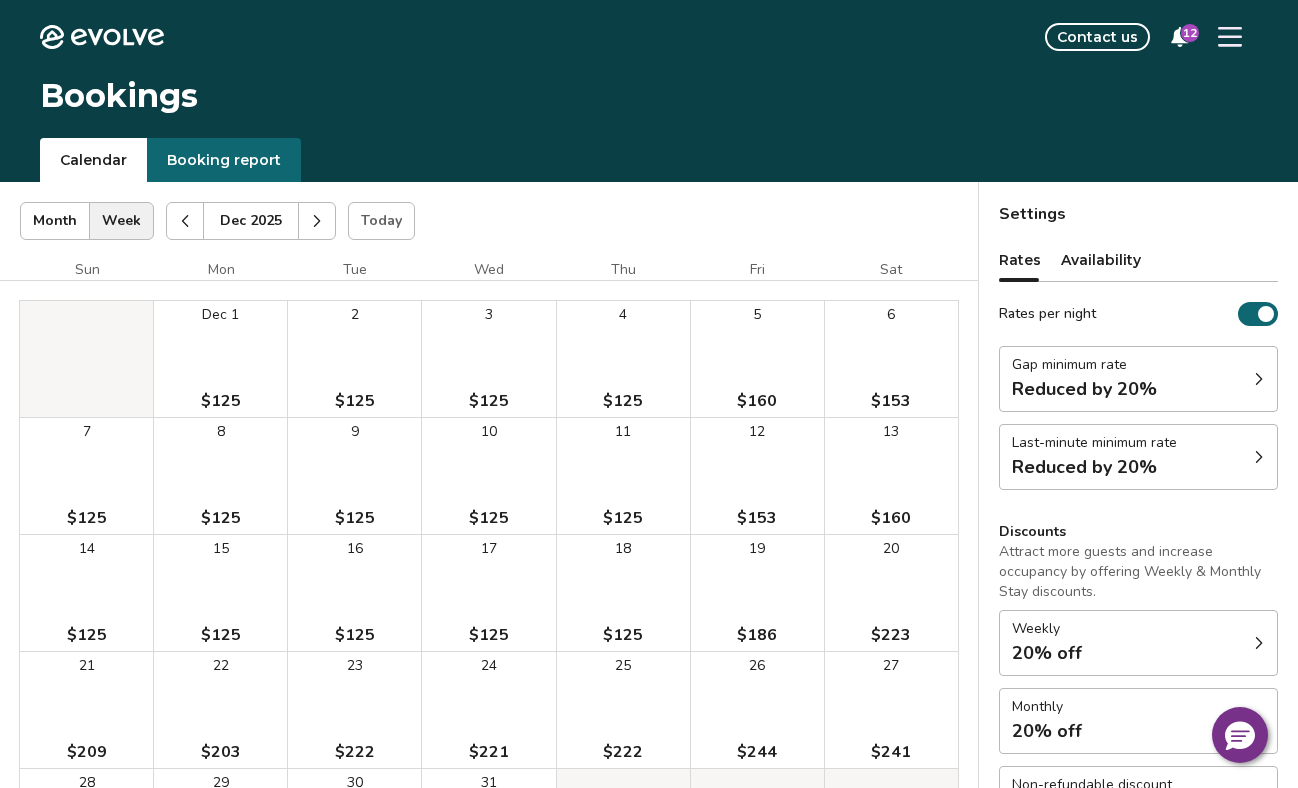 click on "Availability" at bounding box center (1101, 260) 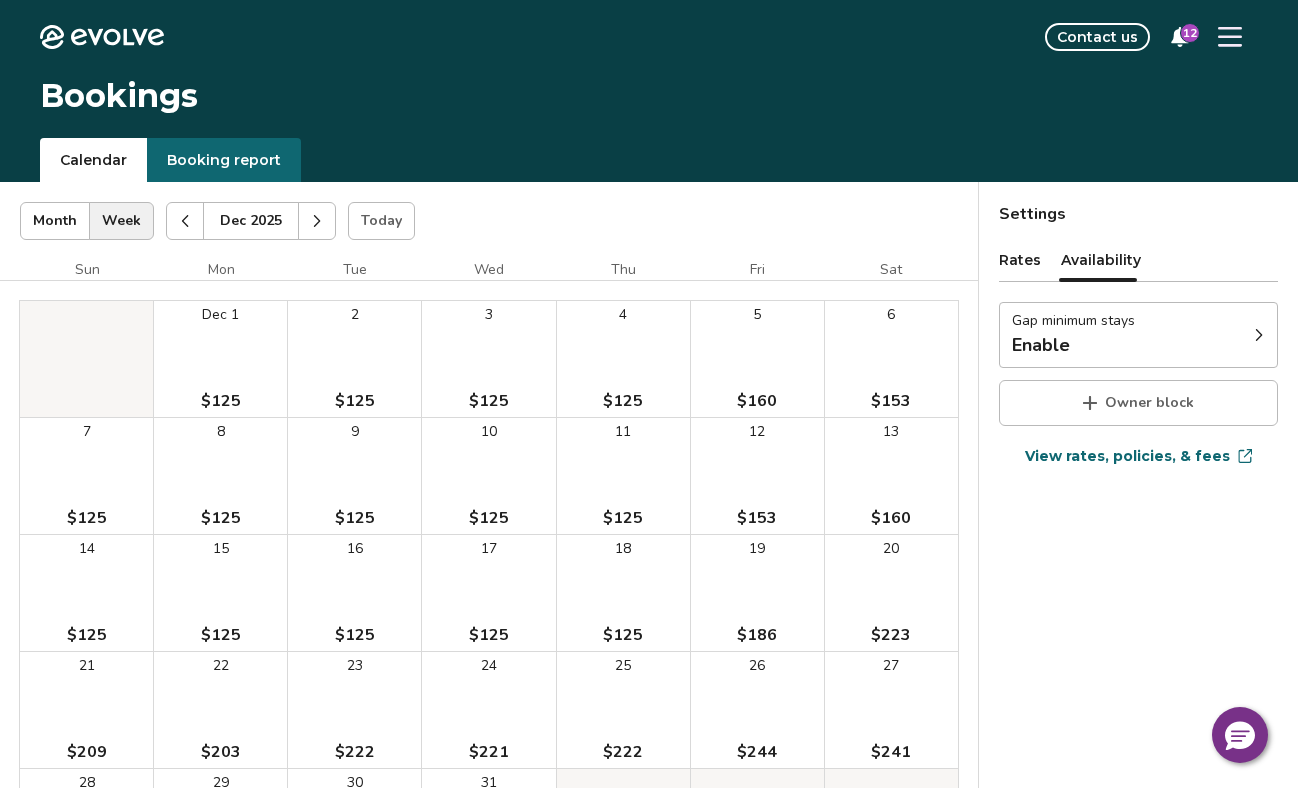 click at bounding box center [1259, 335] 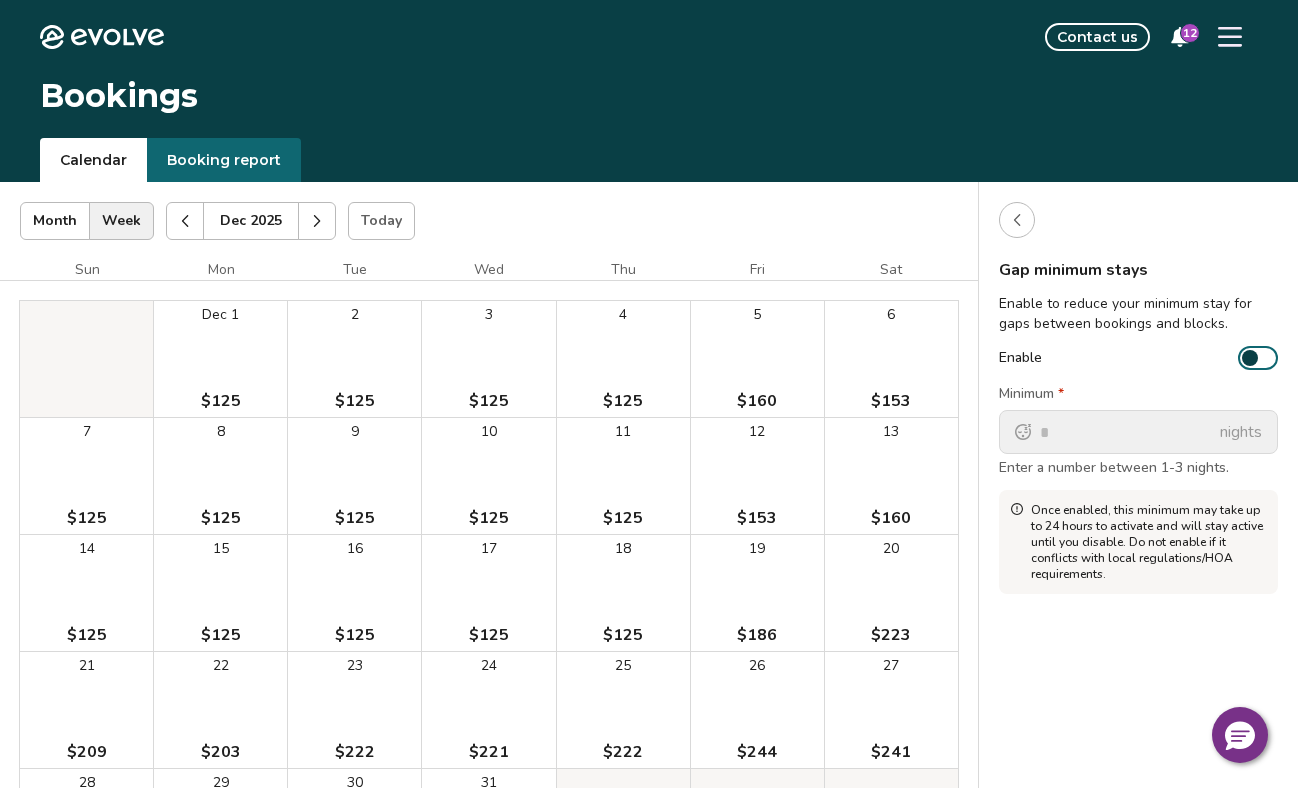 click 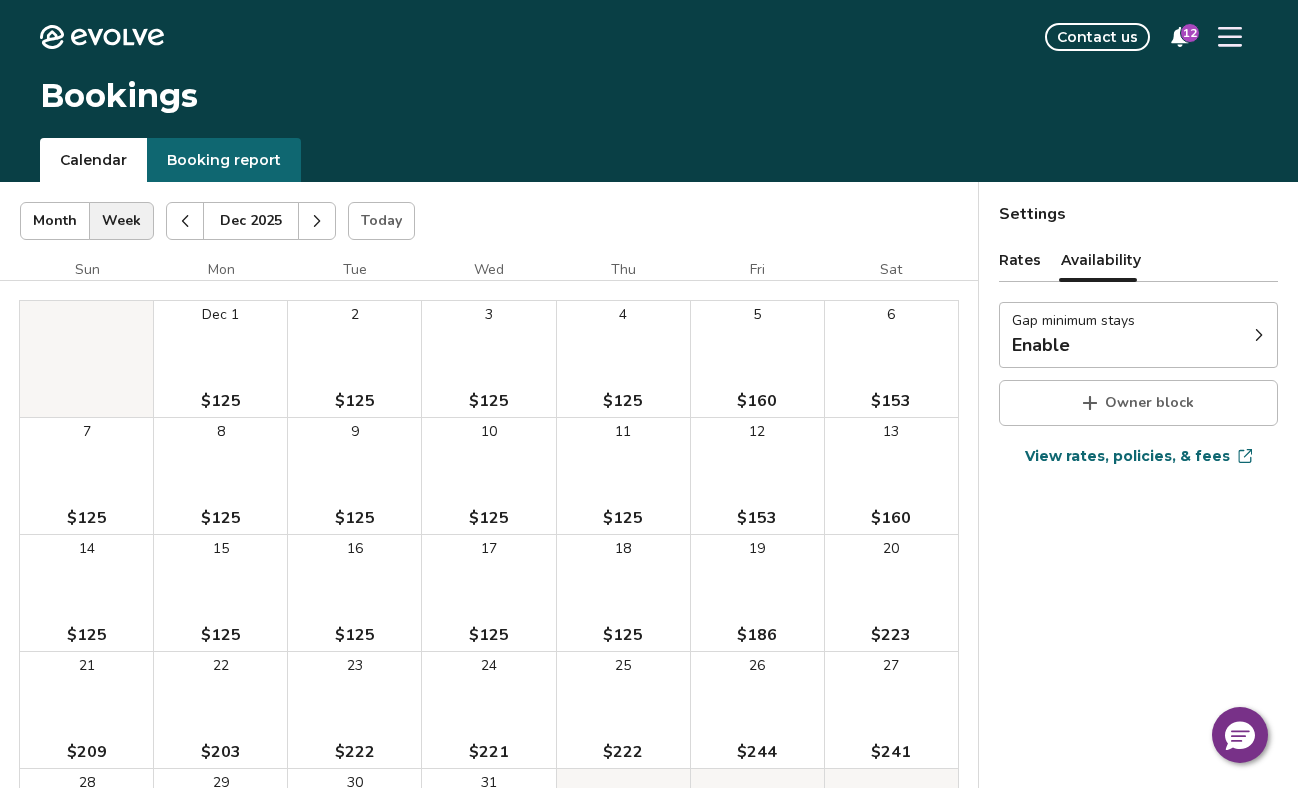 click on "View rates, policies, & fees" at bounding box center (1127, 456) 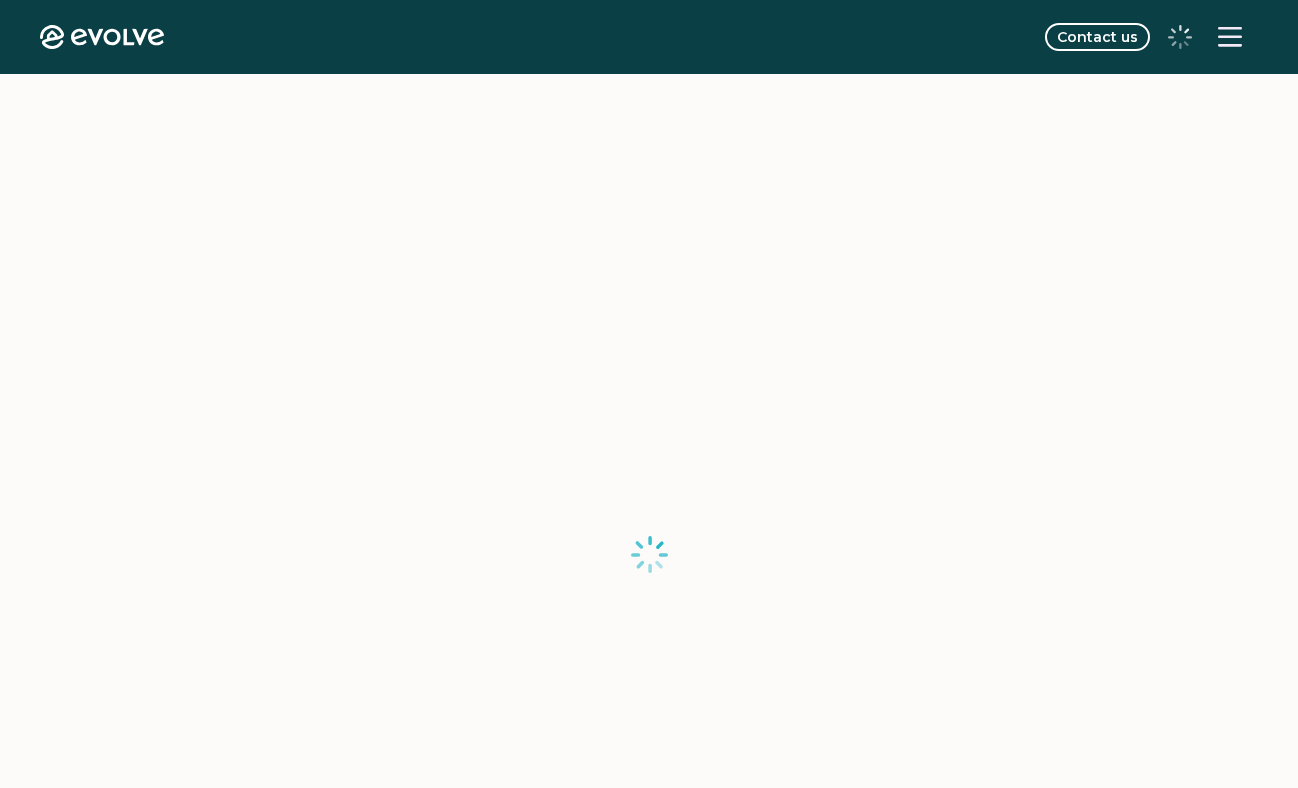 scroll, scrollTop: 0, scrollLeft: 0, axis: both 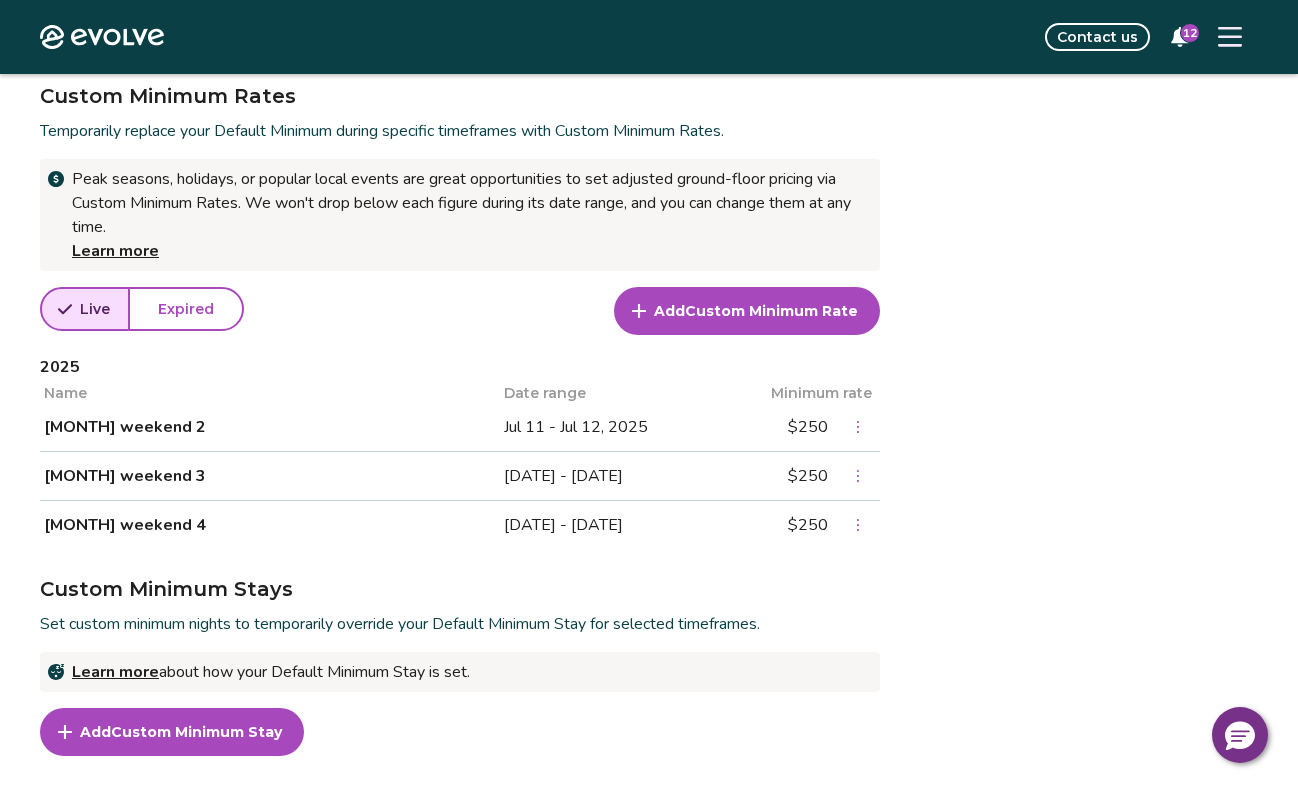click on "12" at bounding box center [1190, 33] 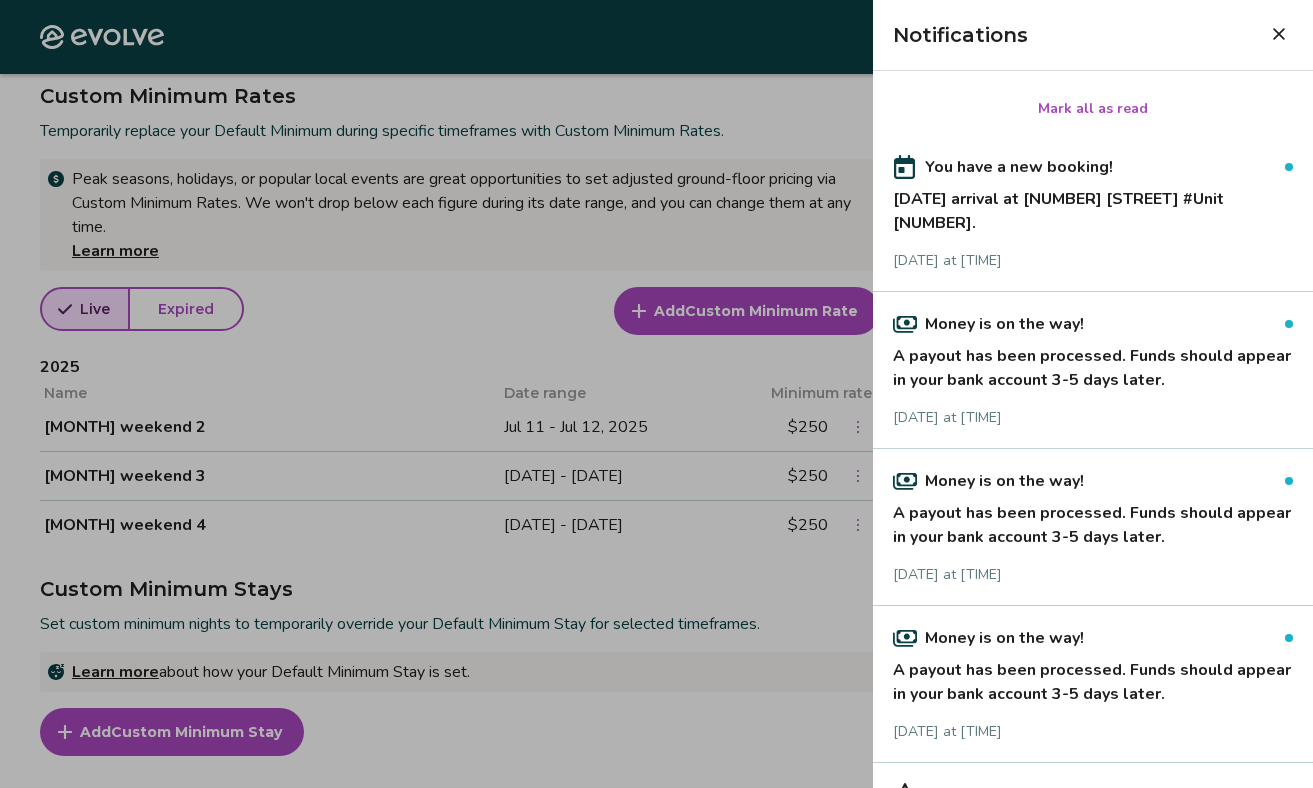 click 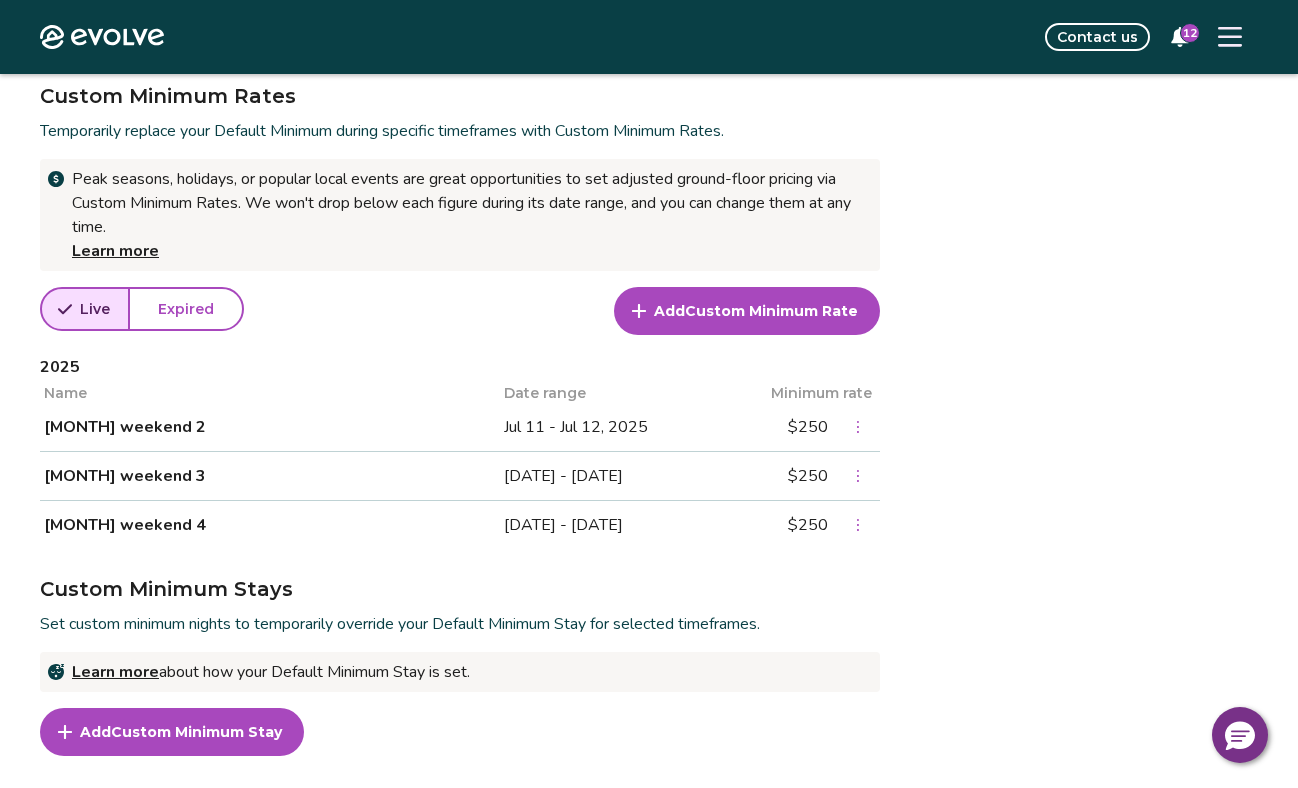 click 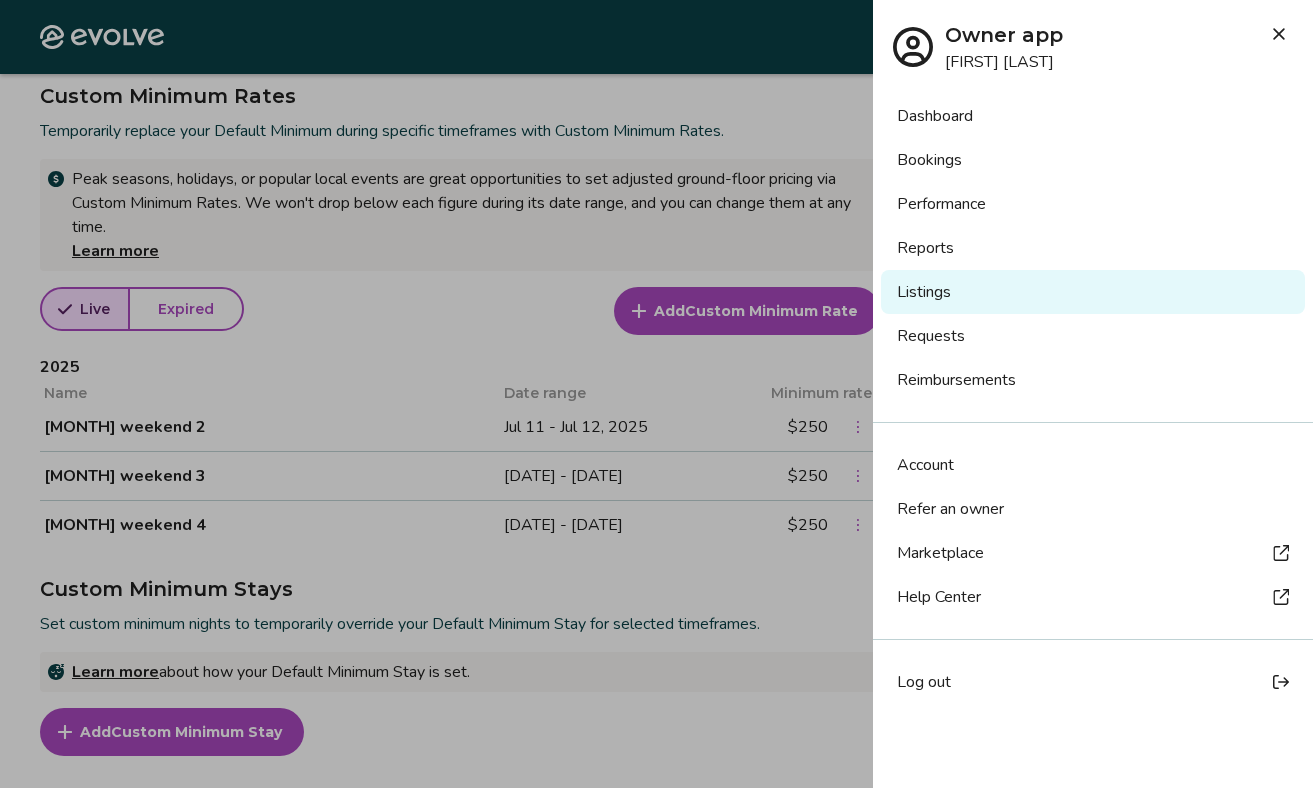 click on "Log out" at bounding box center [924, 682] 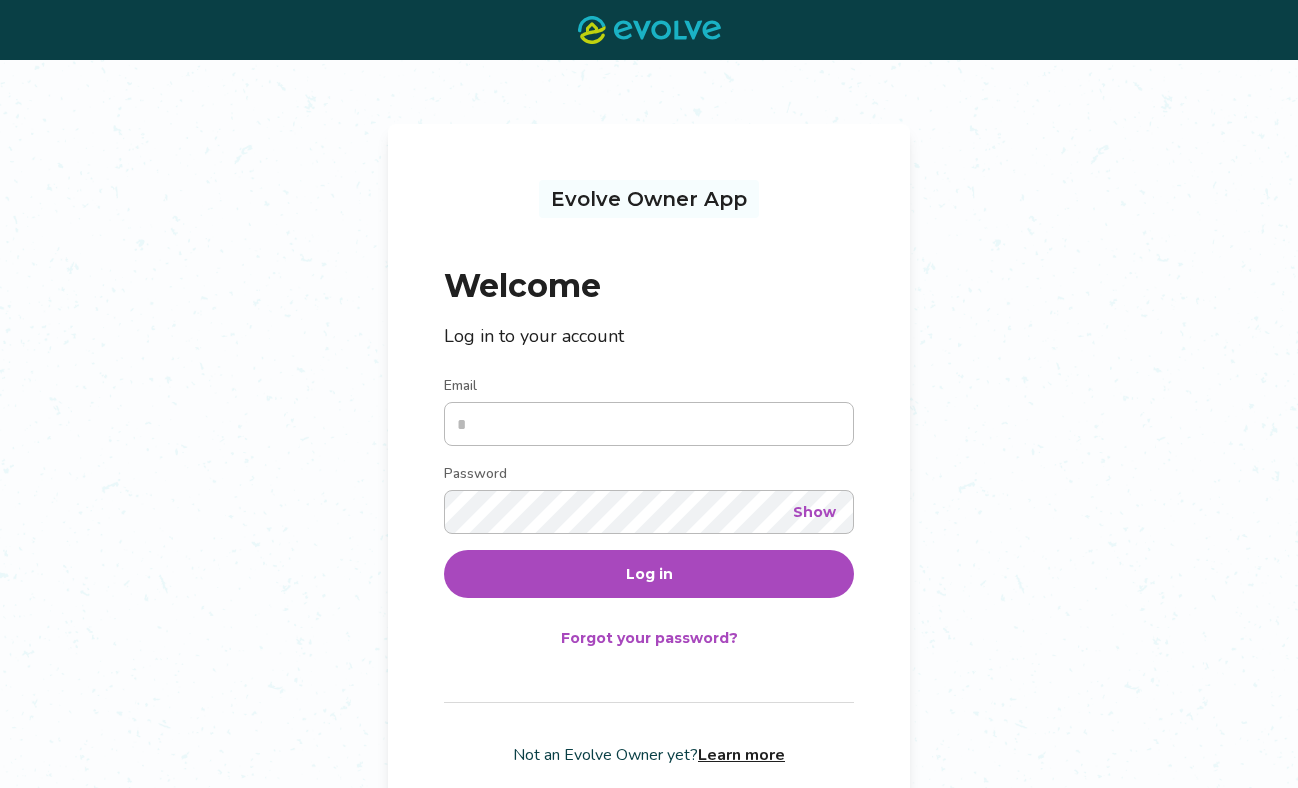 scroll, scrollTop: 0, scrollLeft: 0, axis: both 